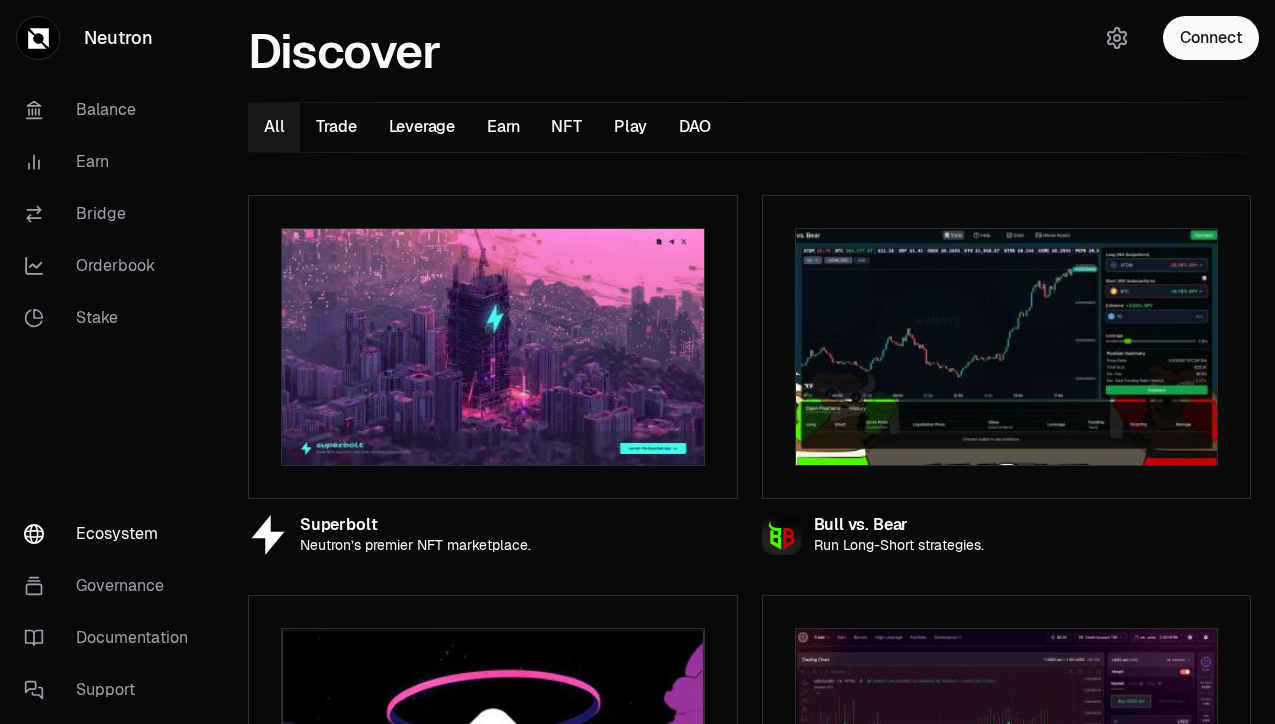 scroll, scrollTop: 0, scrollLeft: 0, axis: both 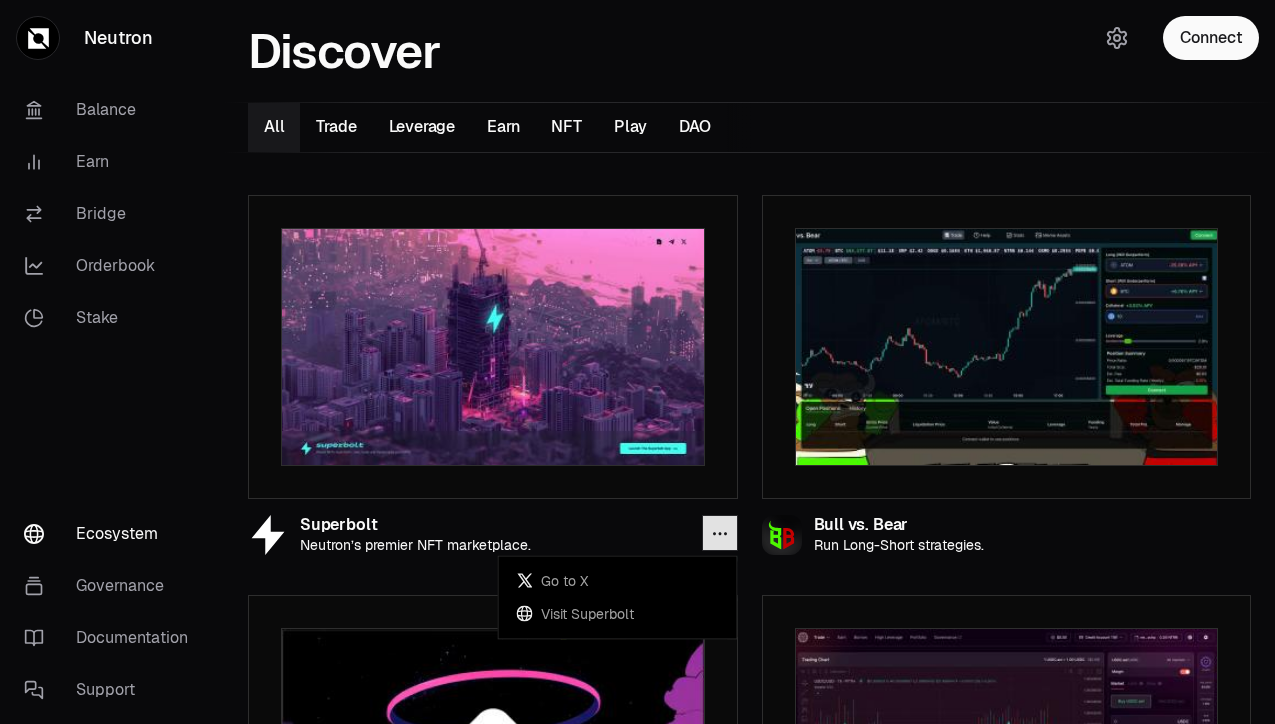 click at bounding box center [720, 533] 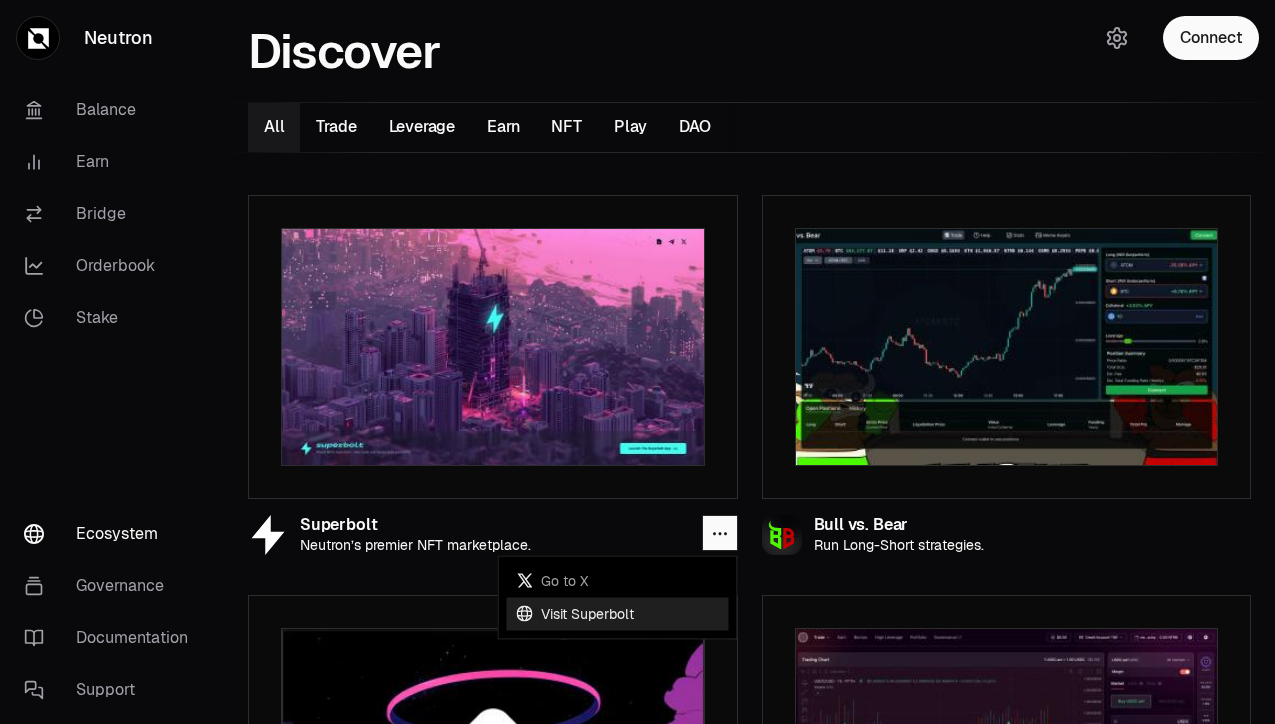 click on "Visit Superbolt" at bounding box center [618, 613] 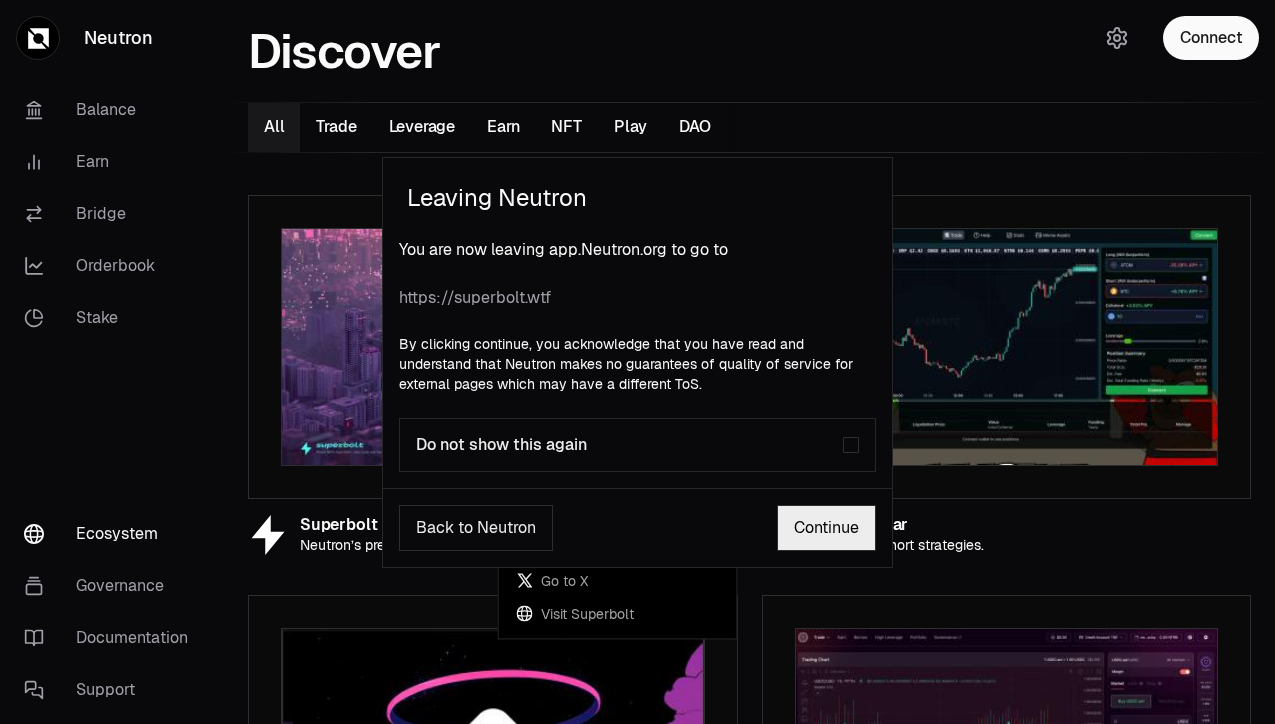 click on "Continue" at bounding box center [826, 528] 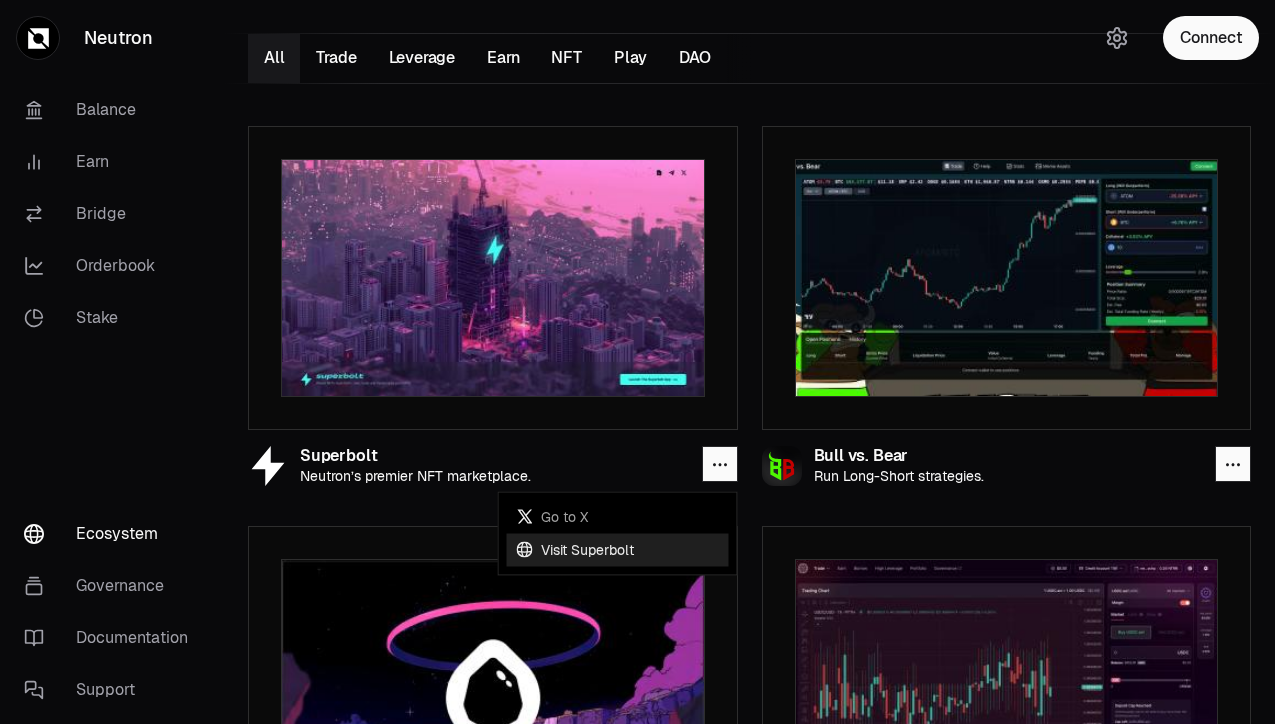 scroll, scrollTop: 78, scrollLeft: 0, axis: vertical 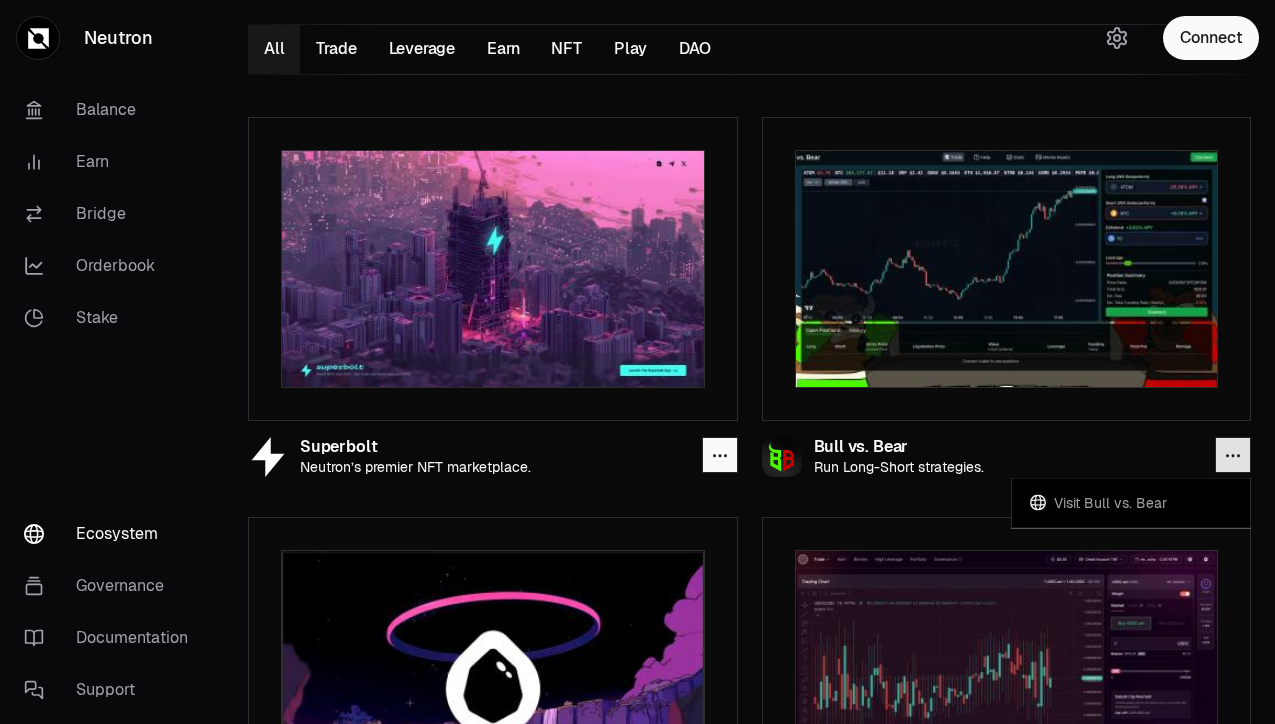click at bounding box center (1233, 455) 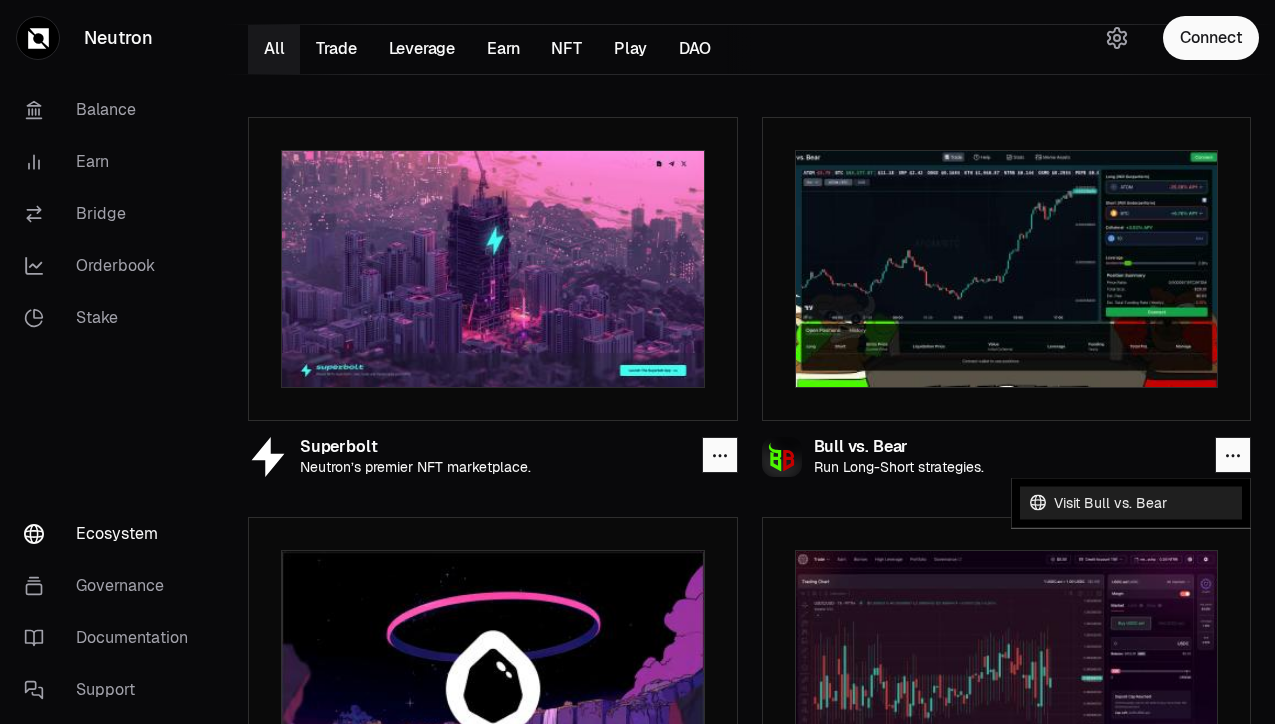 click on "Visit Bull vs. Bear" at bounding box center [1131, 503] 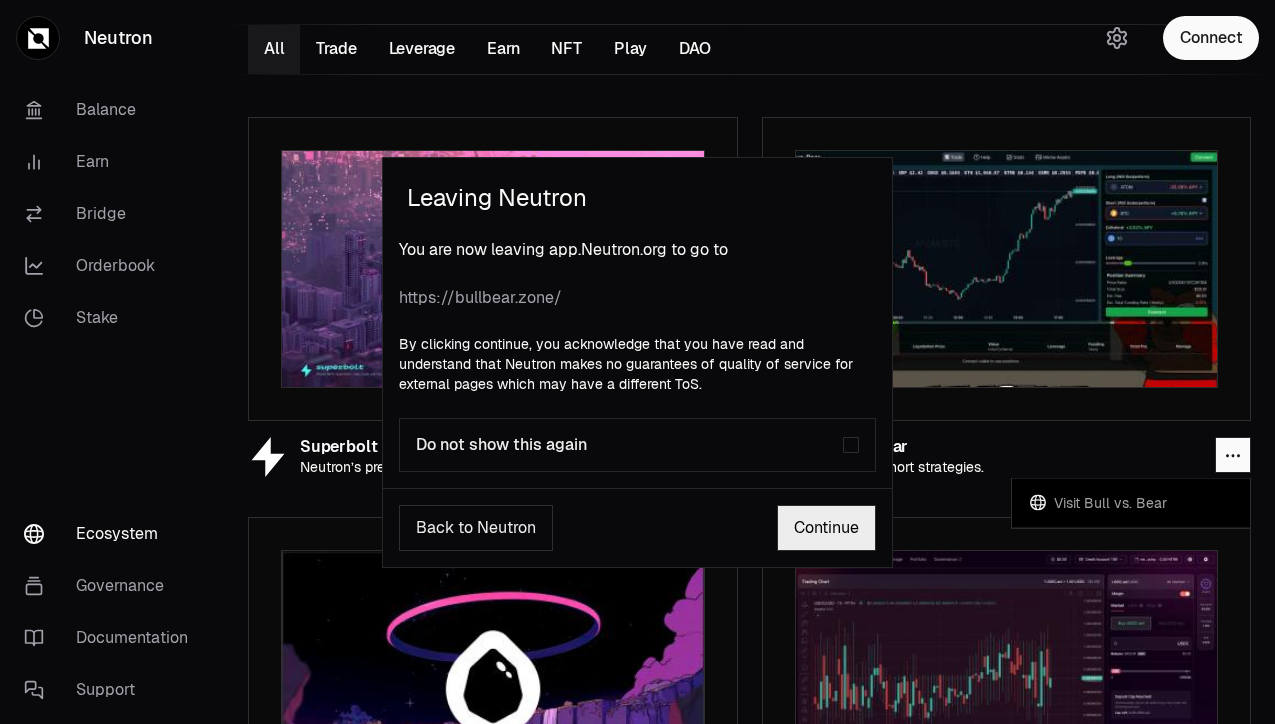 click on "Continue" at bounding box center [826, 528] 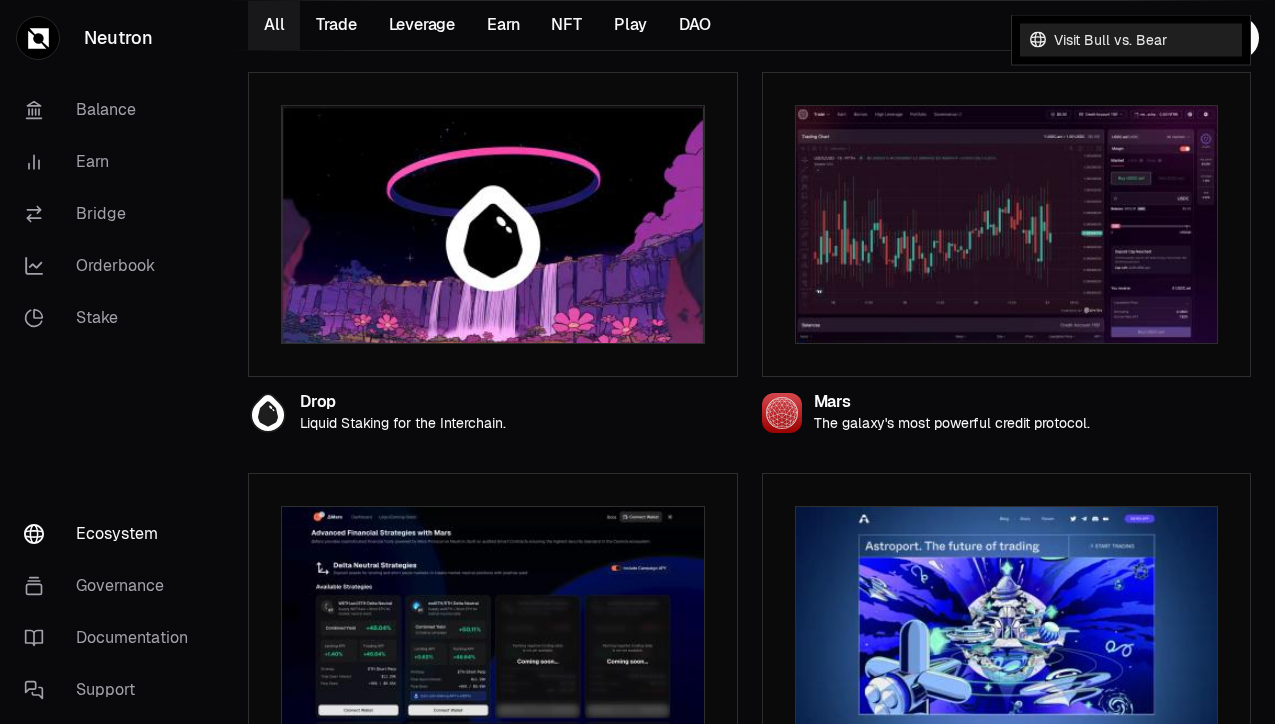 scroll, scrollTop: 547, scrollLeft: 0, axis: vertical 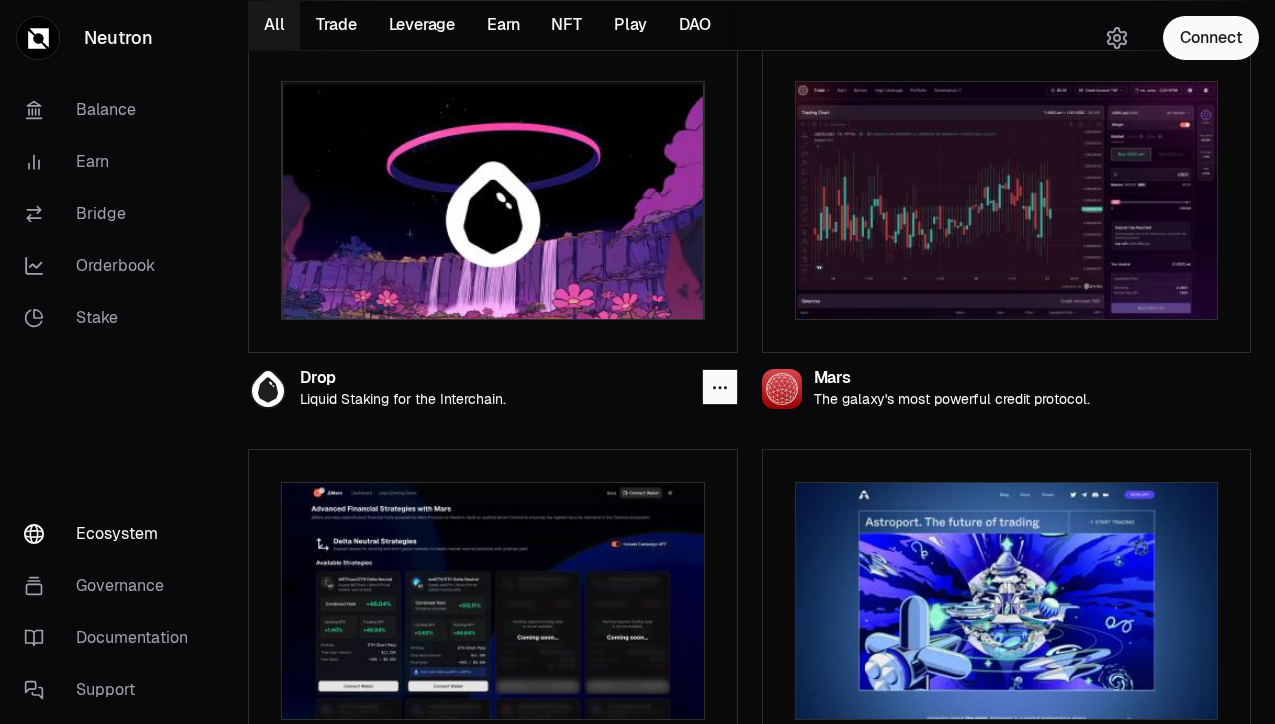 click on "Drop" at bounding box center [403, 378] 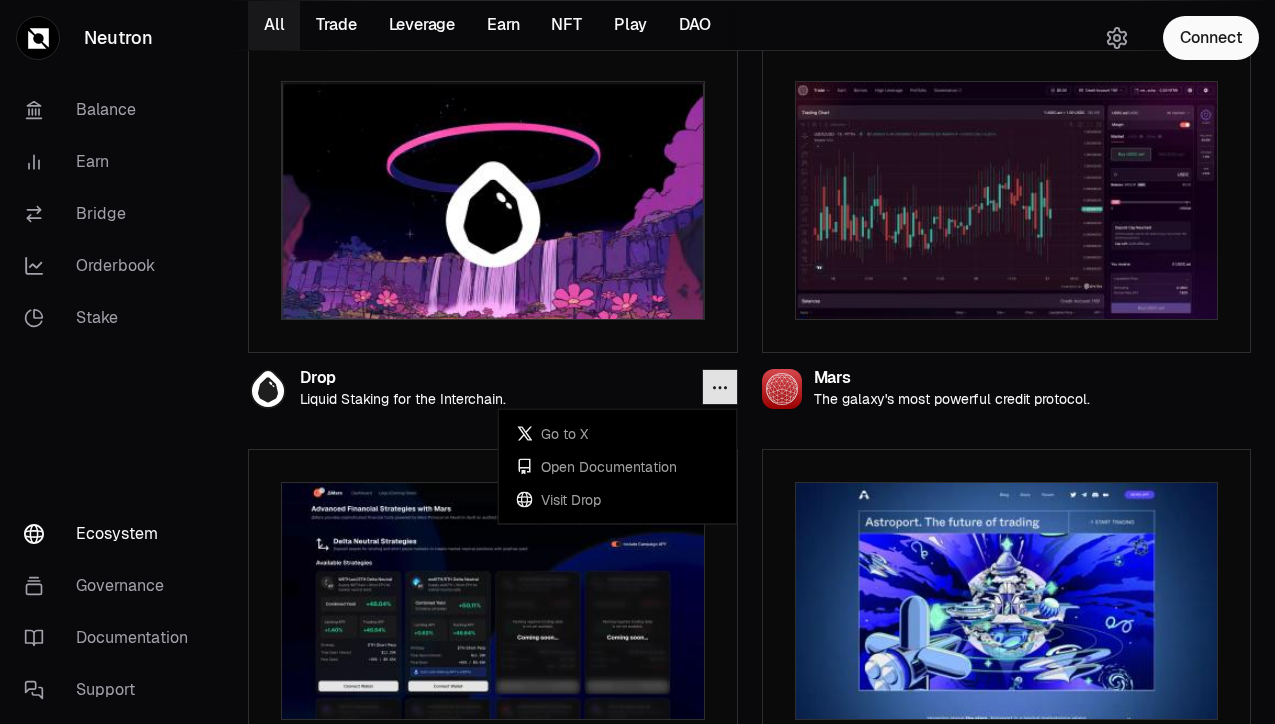 click at bounding box center [720, 387] 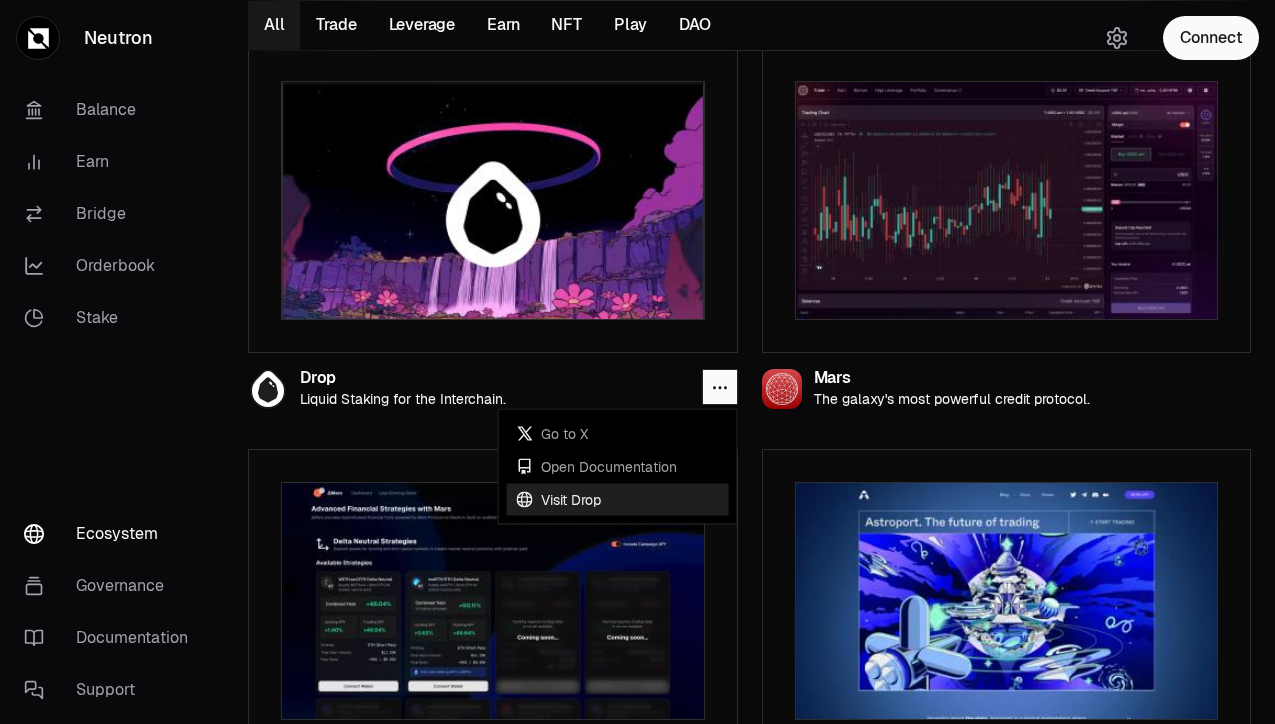 click on "Visit Drop" at bounding box center [618, 499] 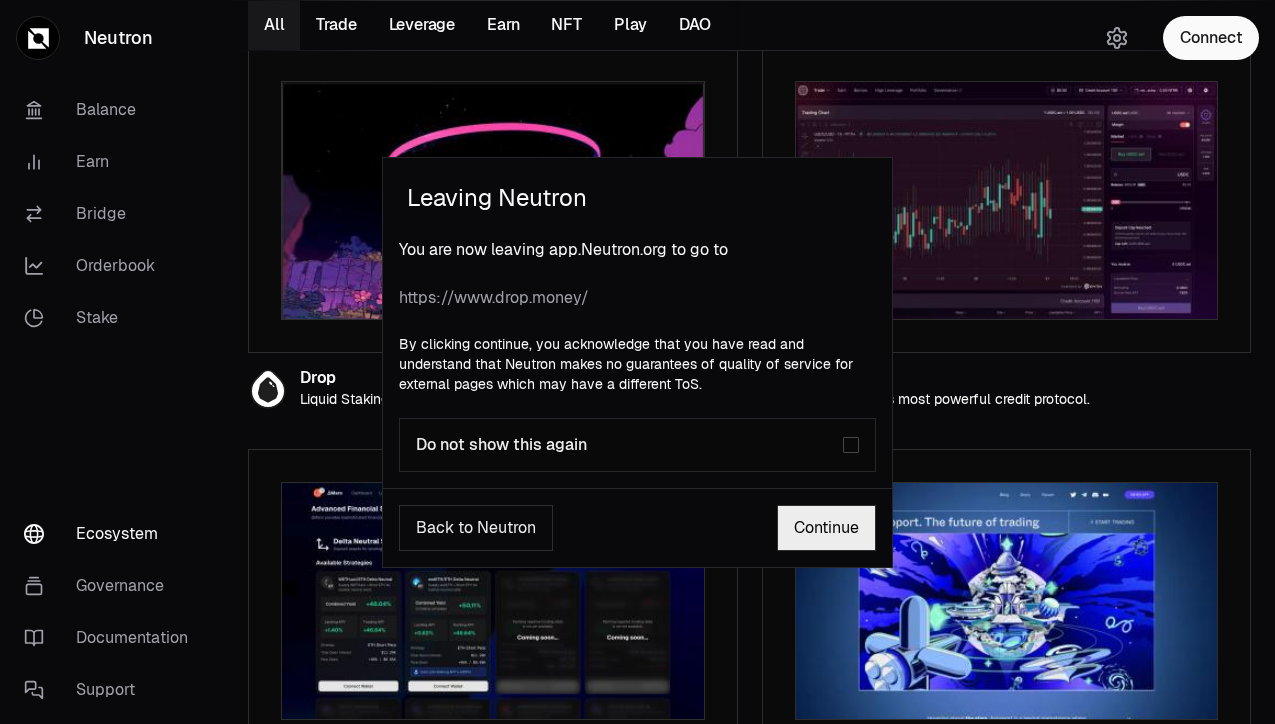 click on "Do not show this again" at bounding box center [629, 445] 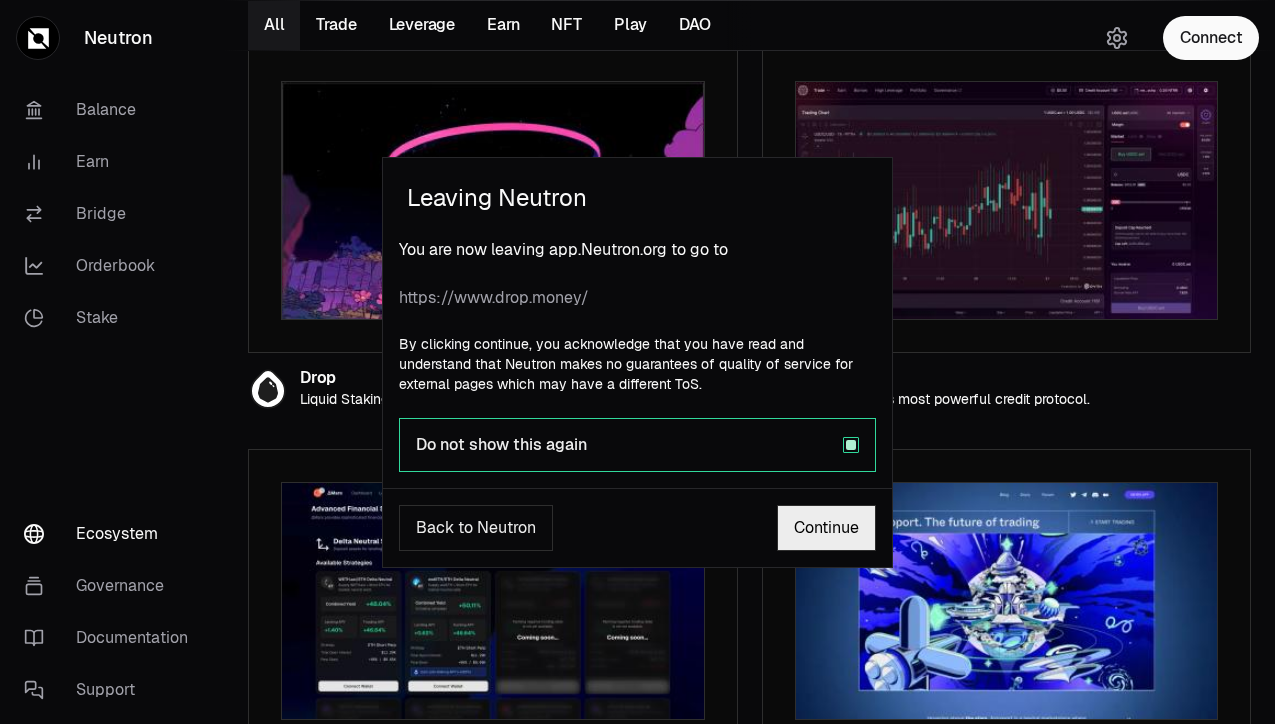 click on "Continue" at bounding box center [826, 528] 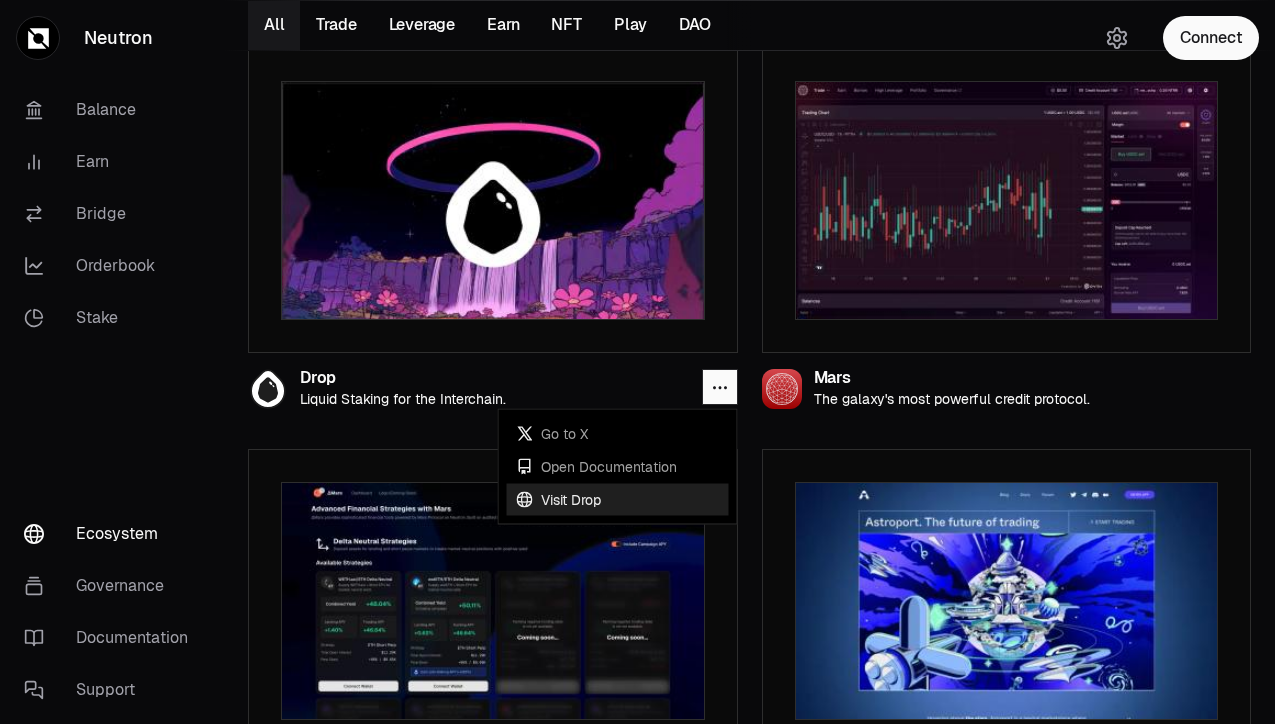 click on "Visit Drop" at bounding box center (618, 499) 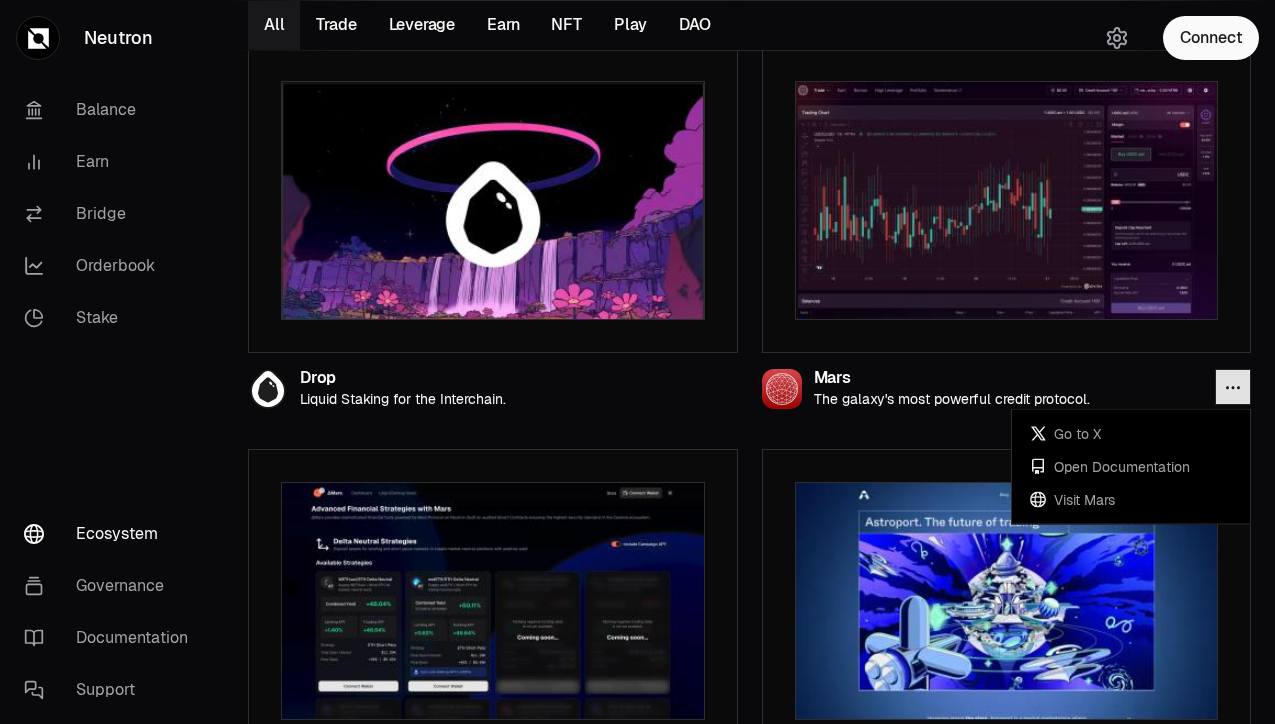 click 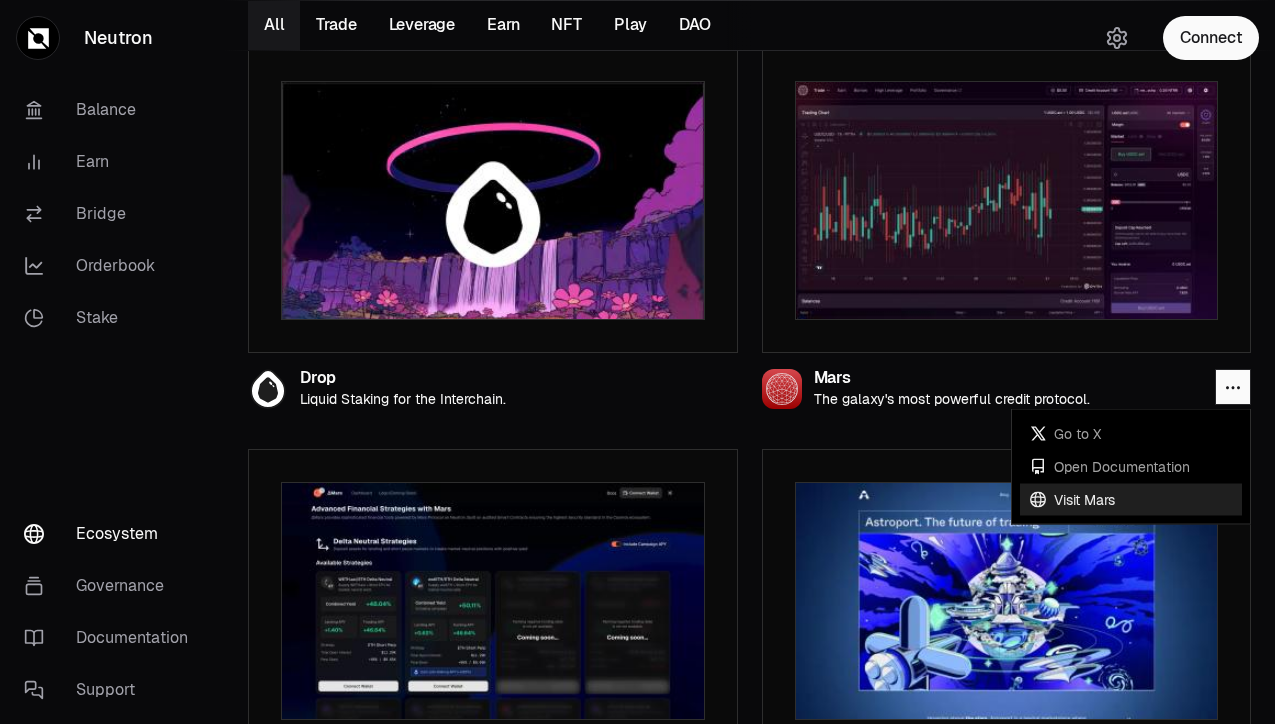 click on "Visit Mars" at bounding box center (1131, 499) 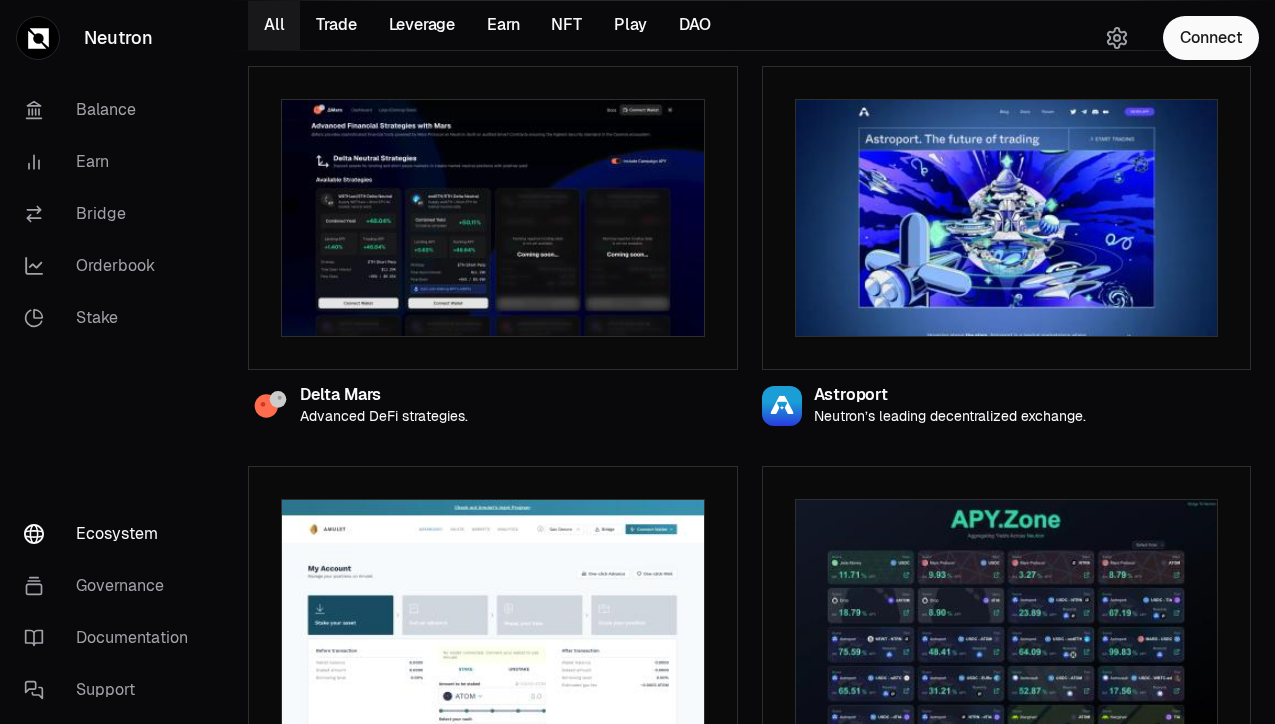 scroll, scrollTop: 893, scrollLeft: 0, axis: vertical 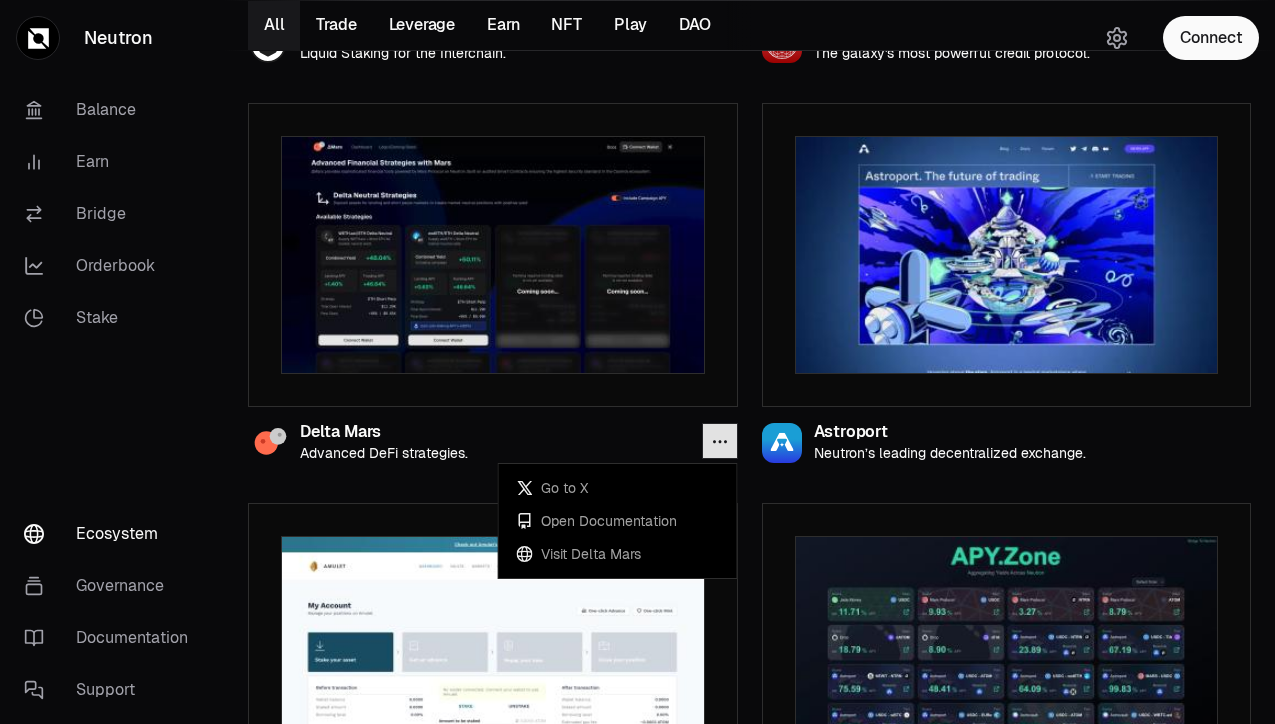 click 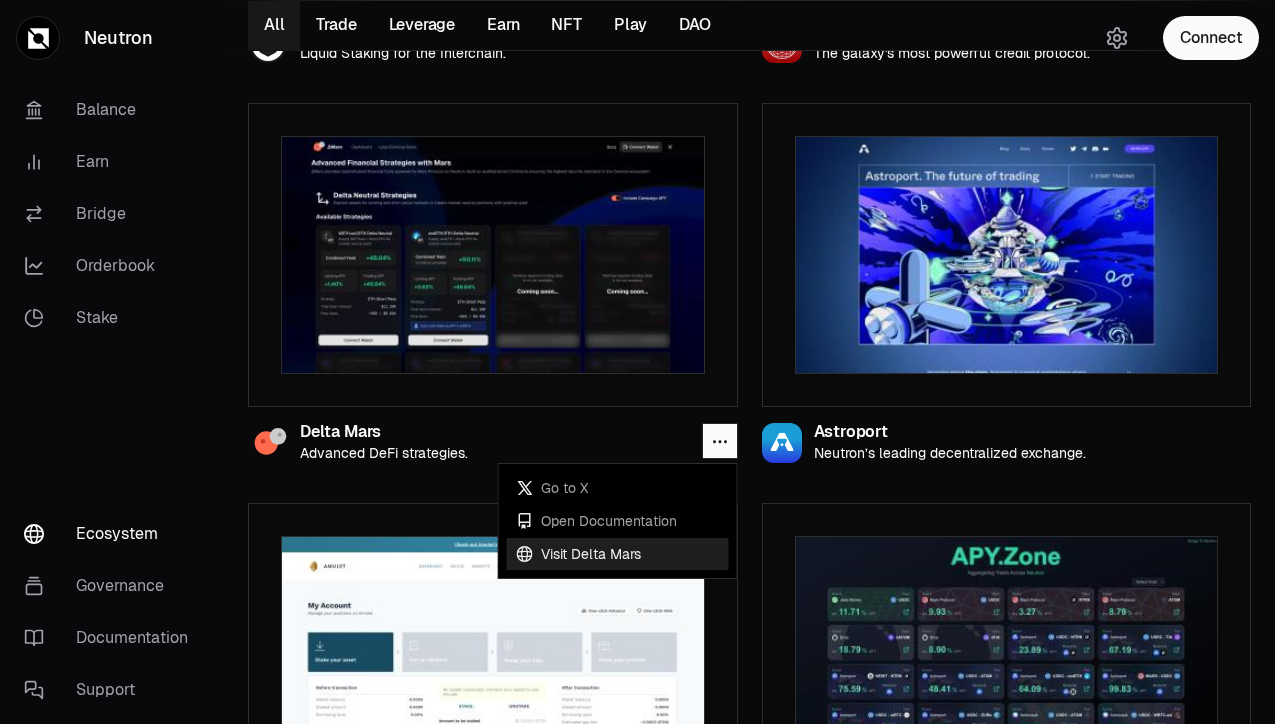 click on "Visit Delta Mars" at bounding box center [618, 554] 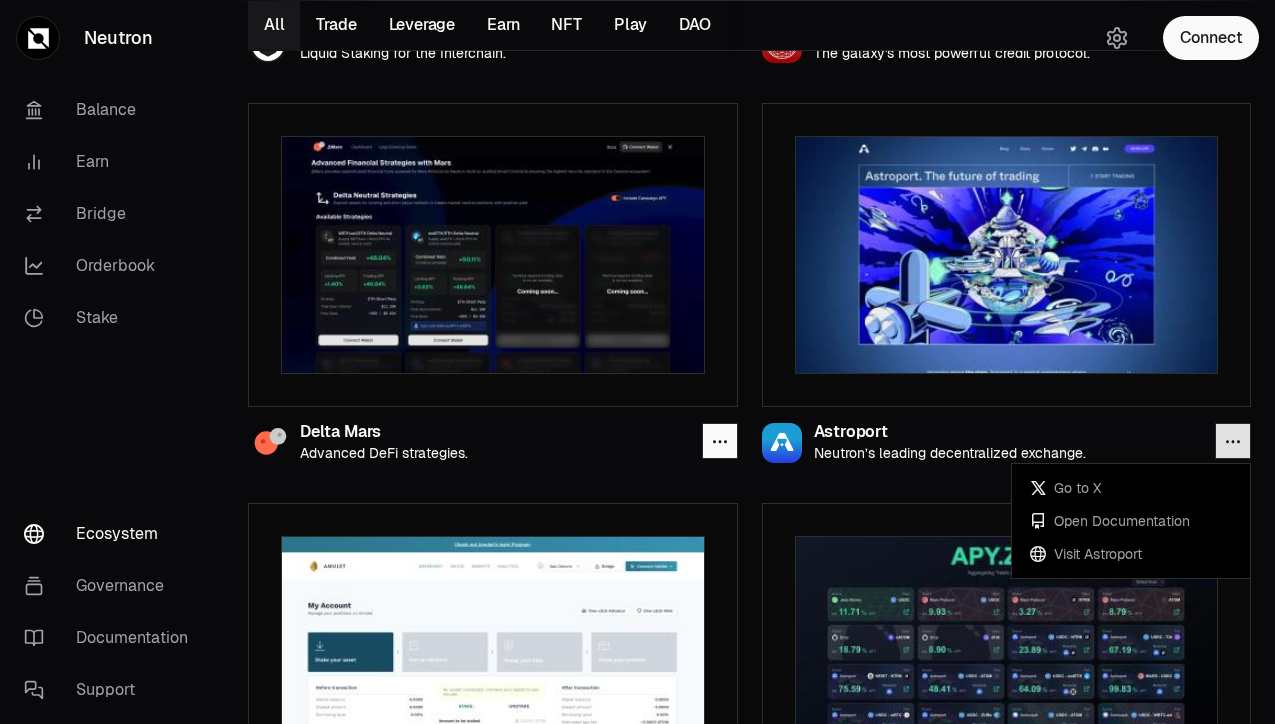 click at bounding box center (1233, 441) 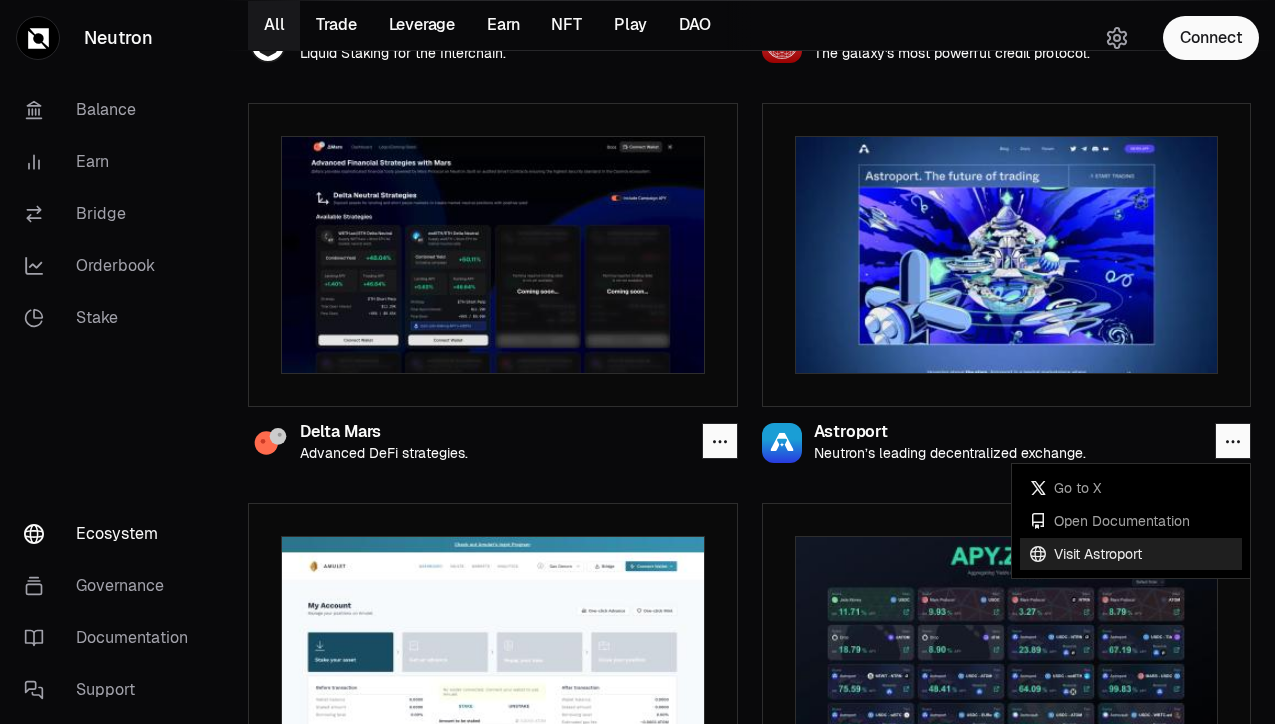click on "Visit Astroport" at bounding box center (1131, 554) 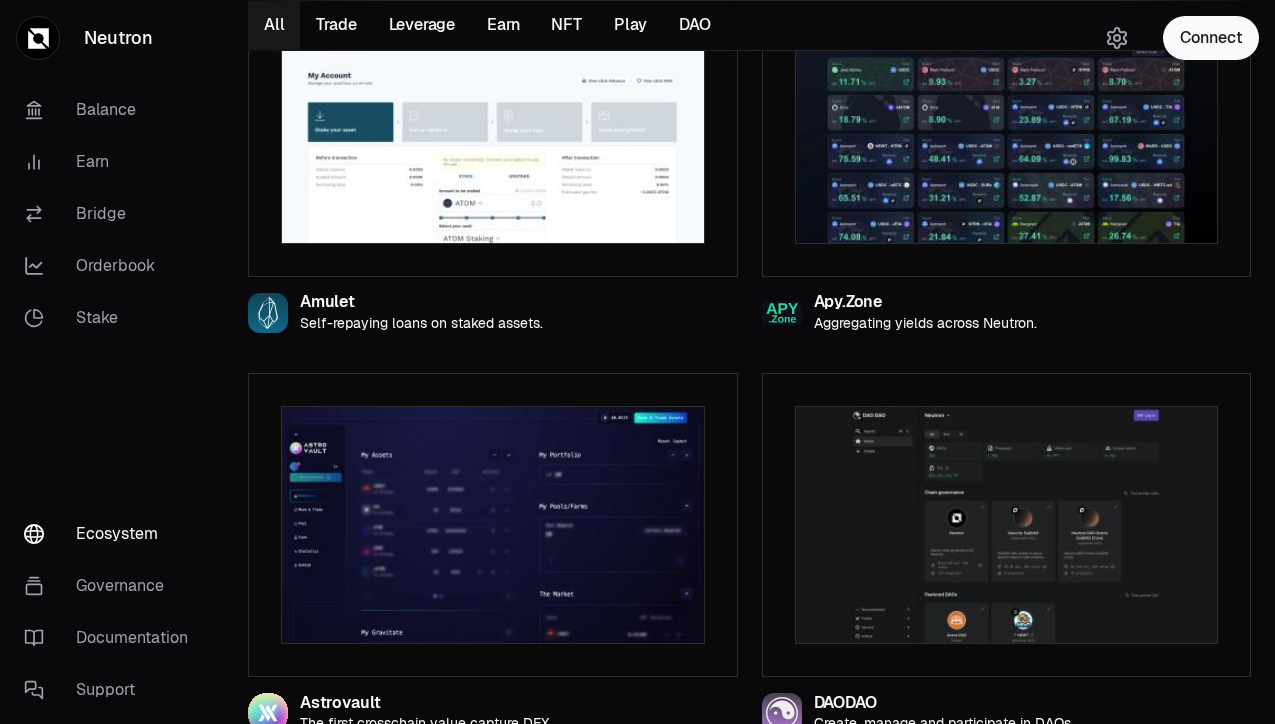 scroll, scrollTop: 1435, scrollLeft: 0, axis: vertical 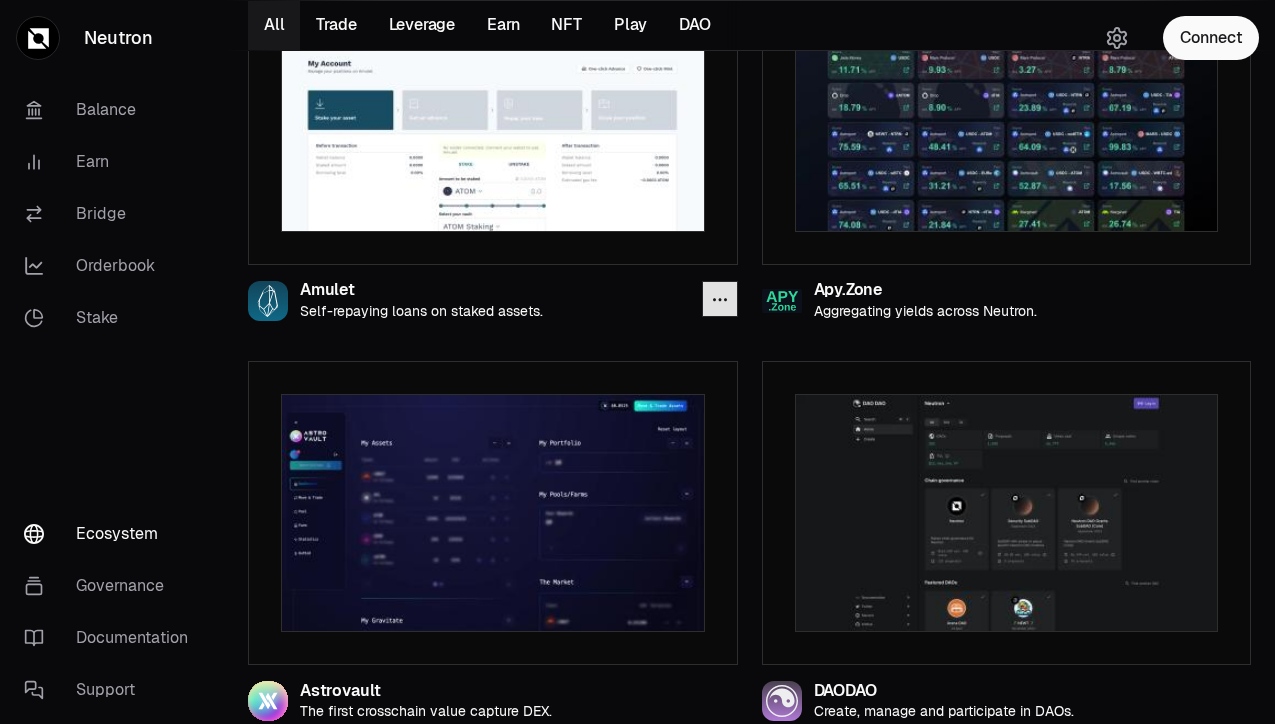 click 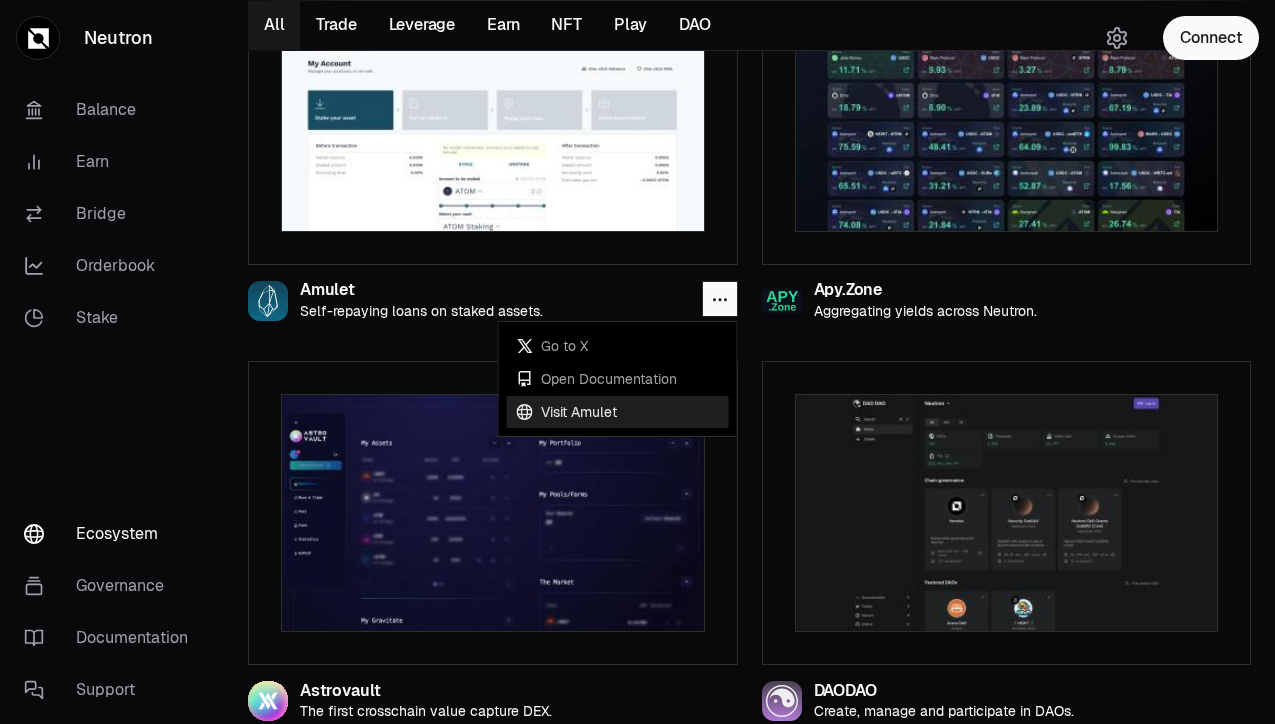 click on "Visit Amulet" at bounding box center (618, 412) 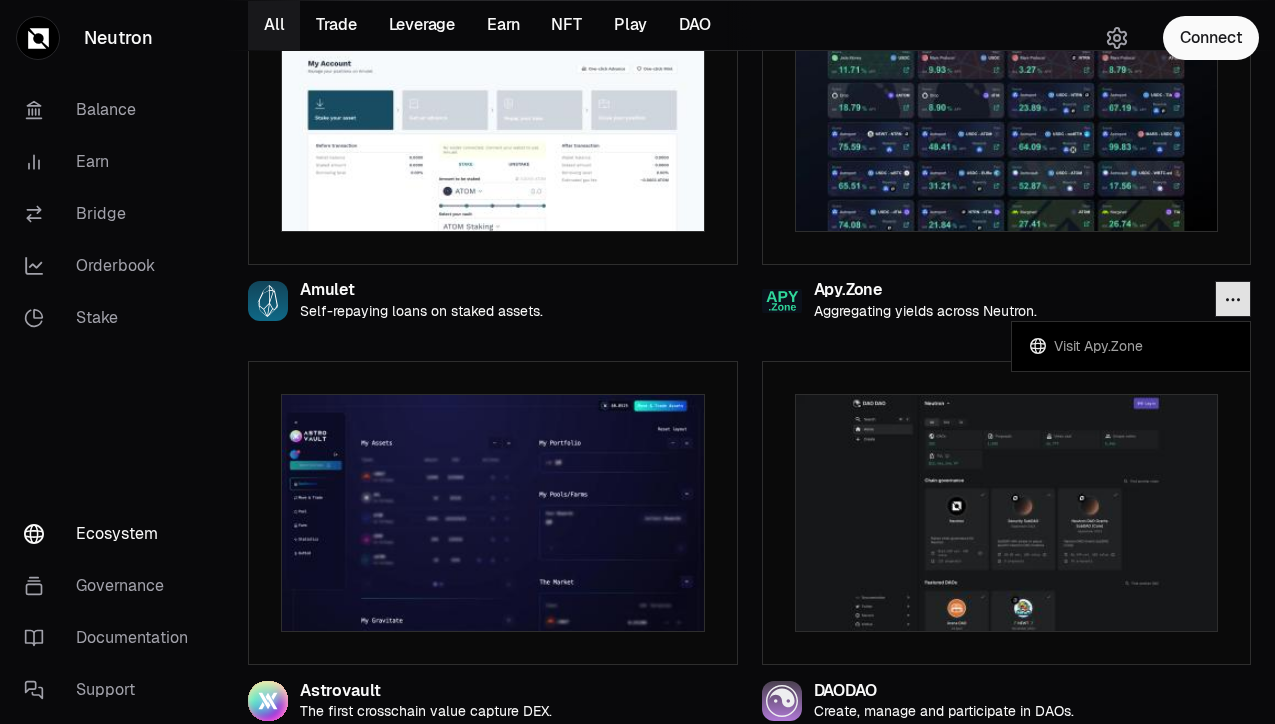 click 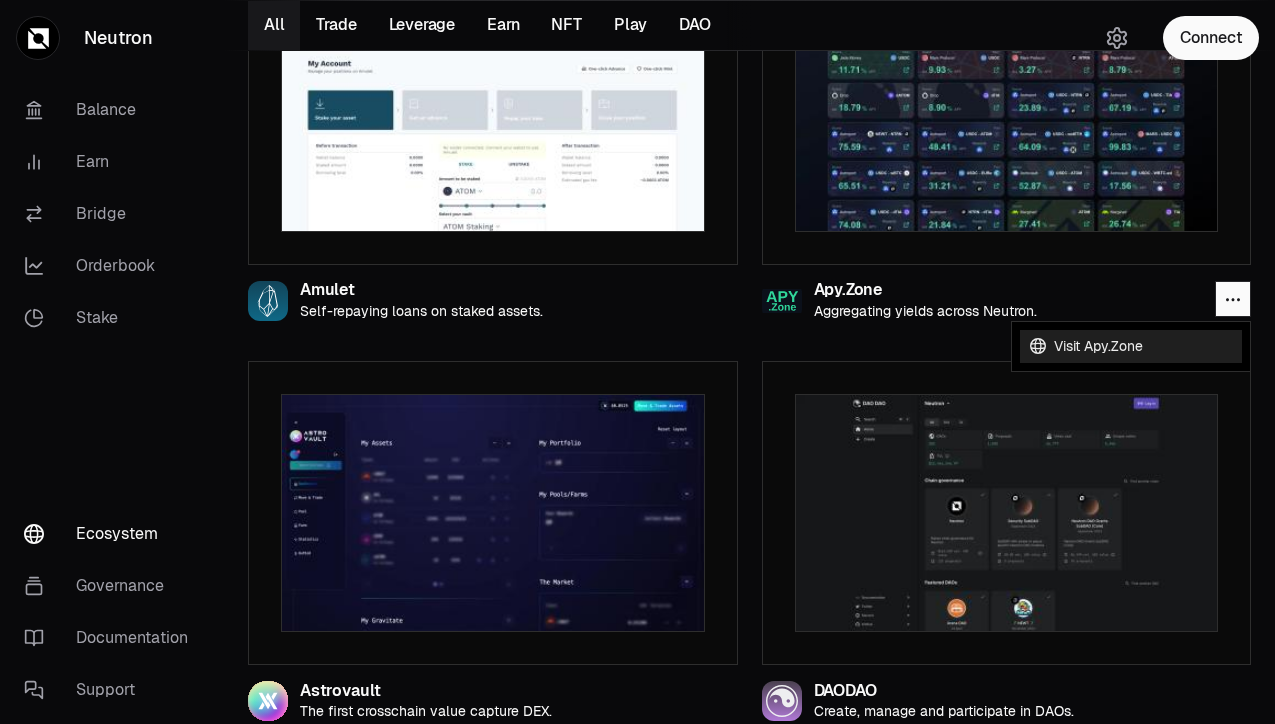 click on "Visit Apy.Zone" at bounding box center (1131, 346) 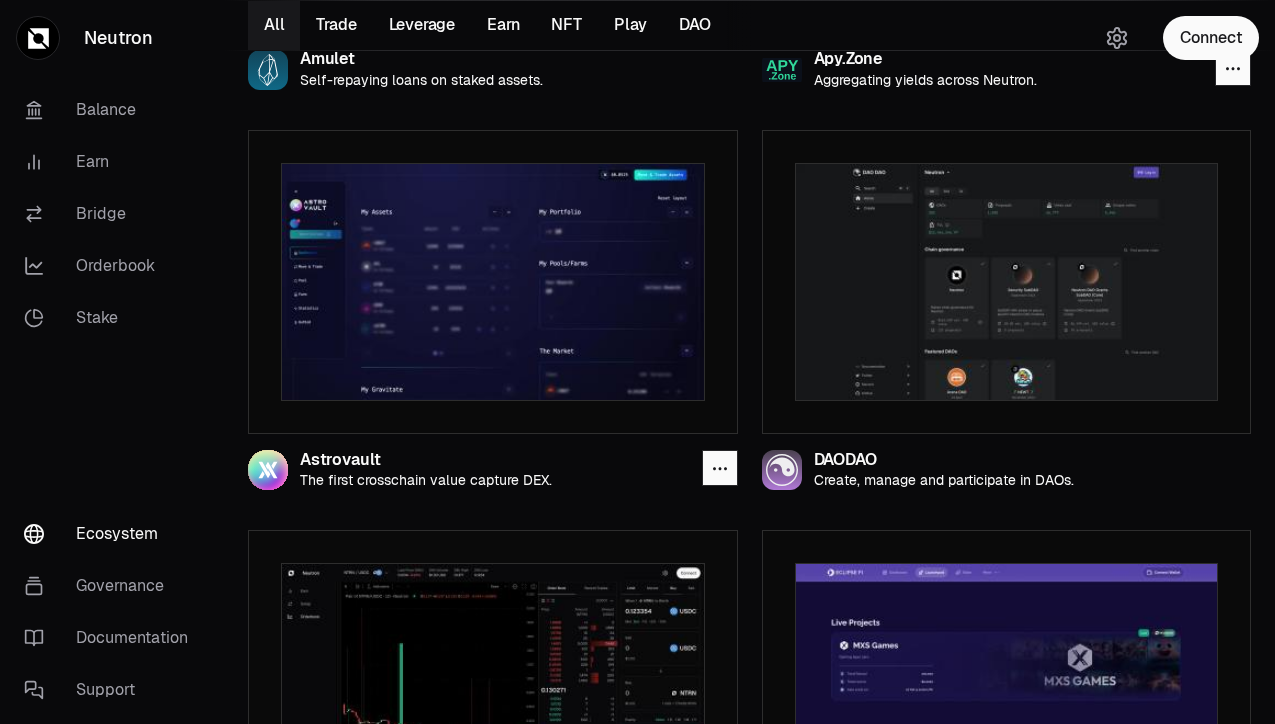 scroll, scrollTop: 1685, scrollLeft: 0, axis: vertical 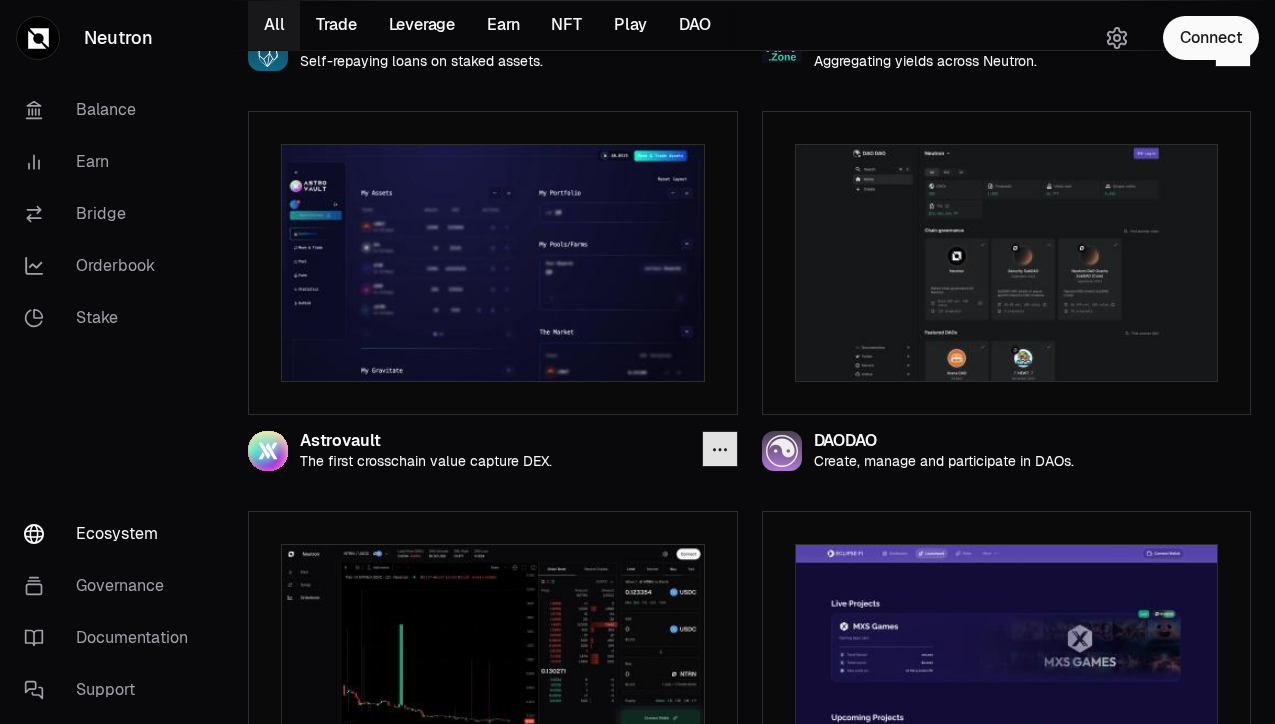 click at bounding box center [720, 449] 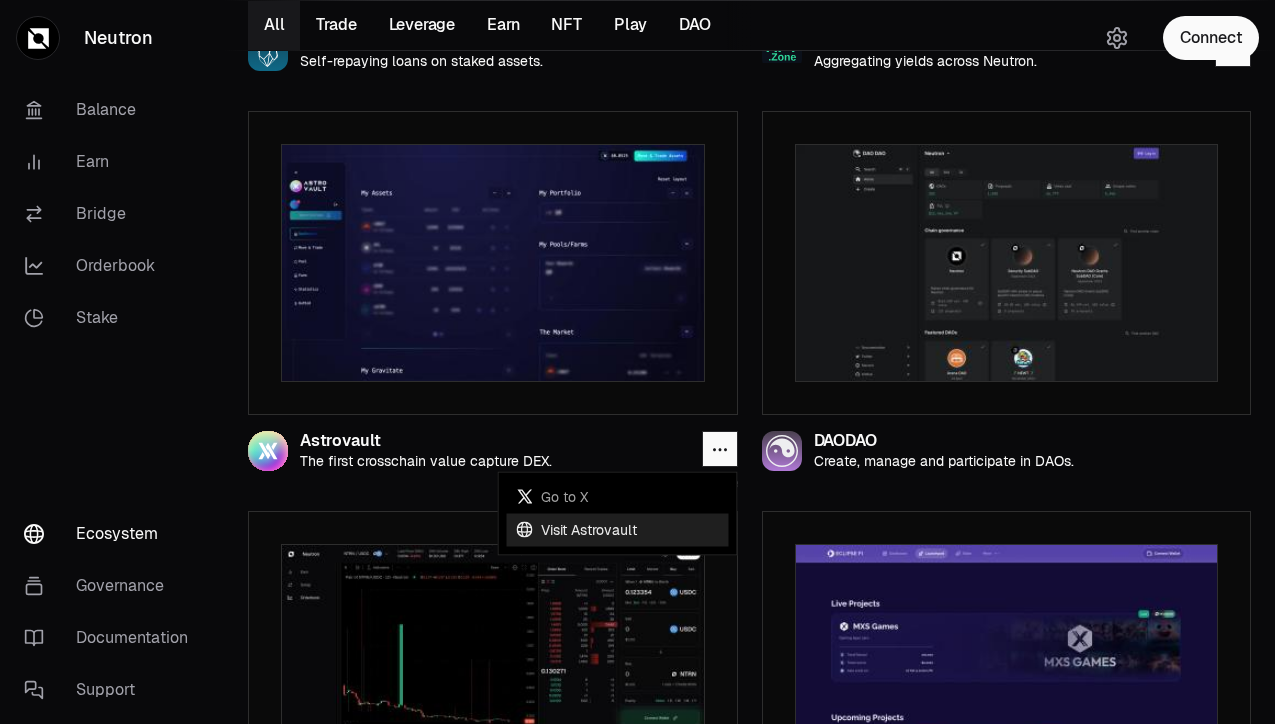 click on "Visit Astrovault" at bounding box center (618, 529) 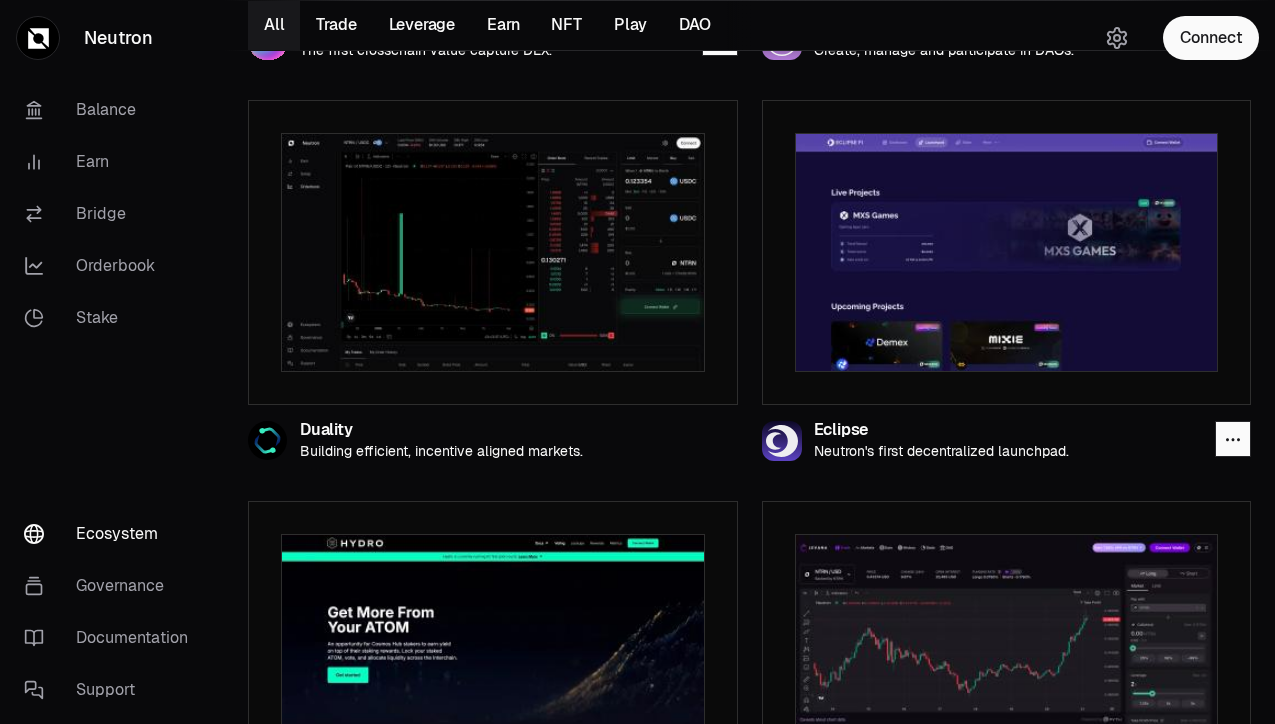 scroll, scrollTop: 2103, scrollLeft: 0, axis: vertical 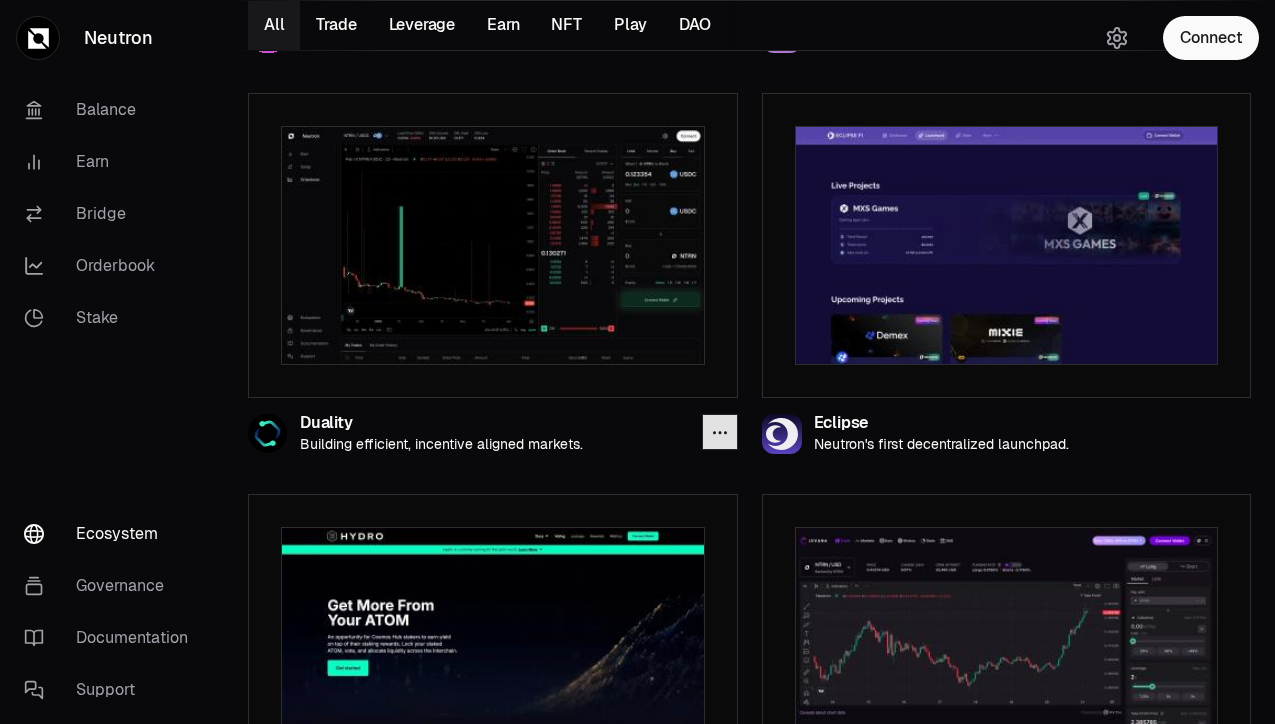 click at bounding box center (720, 432) 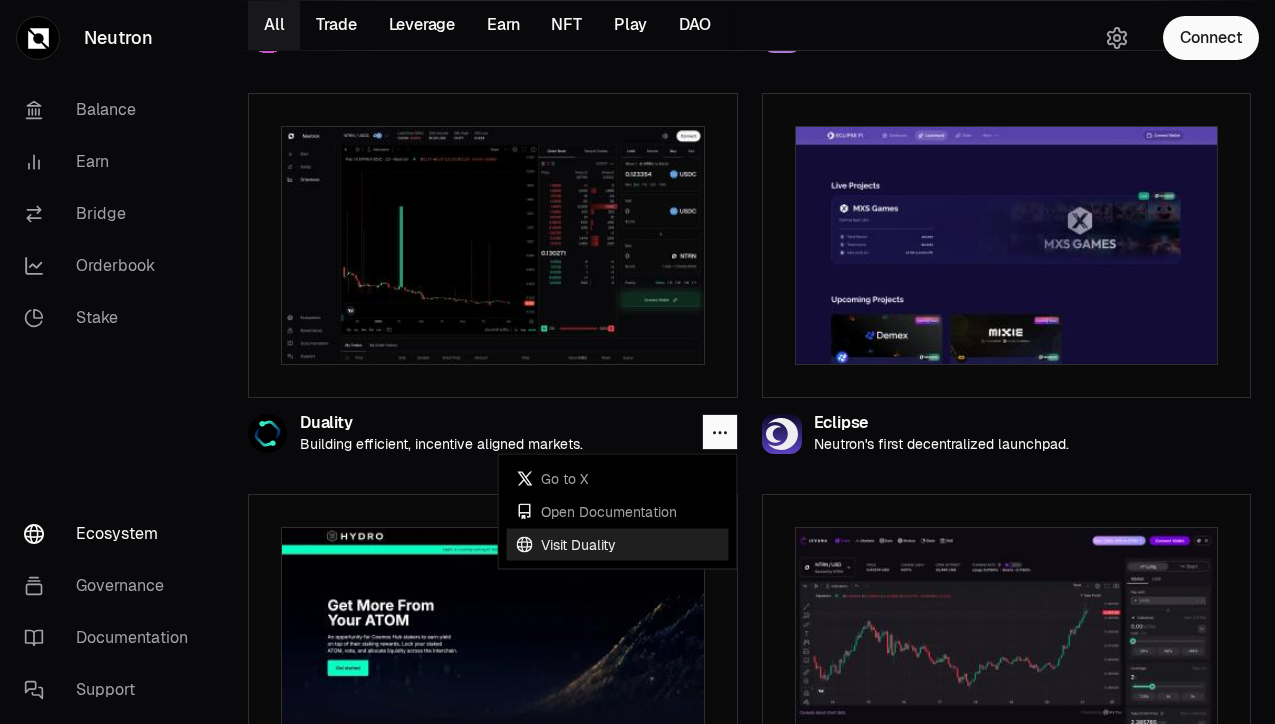 click on "Visit Duality" at bounding box center [618, 544] 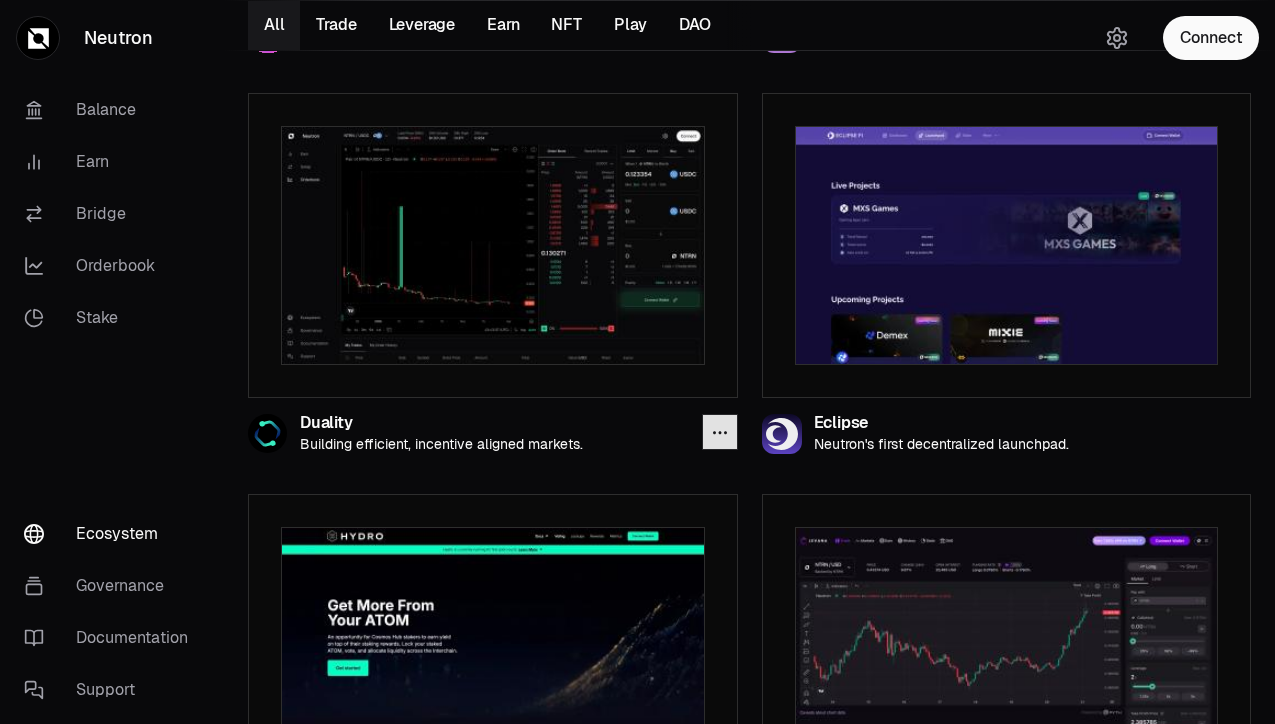click 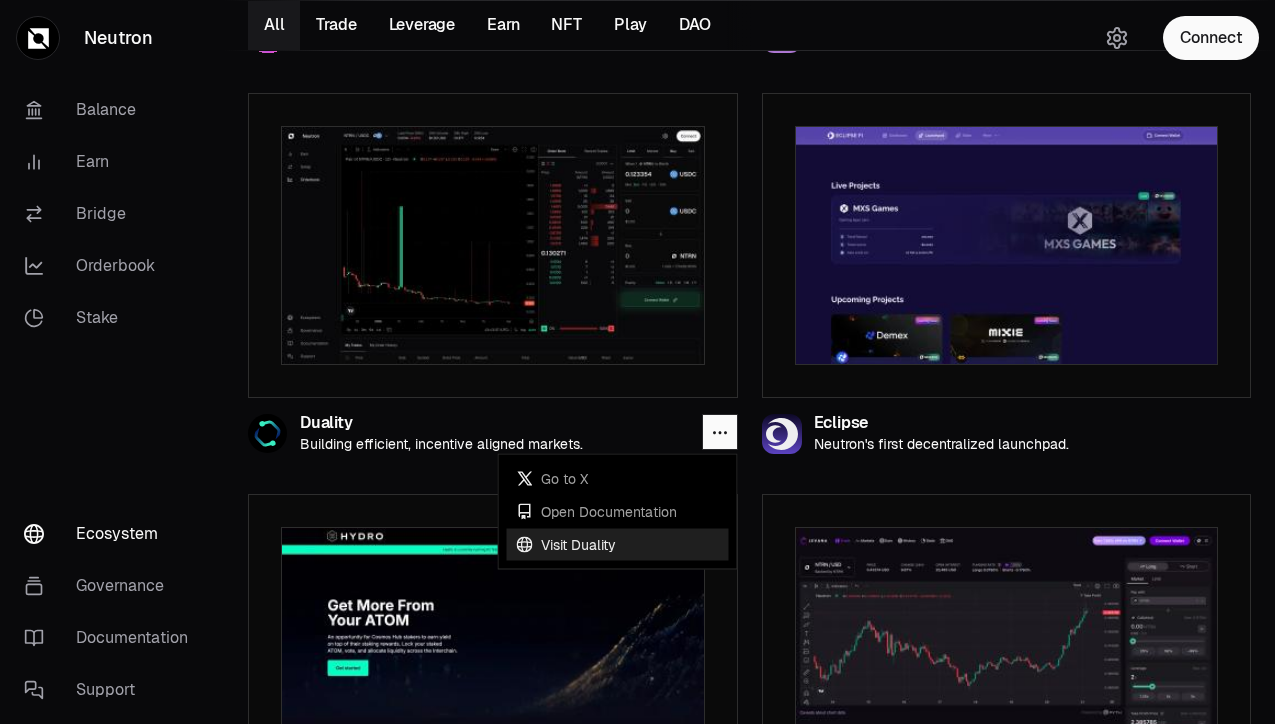 click on "Visit Duality" at bounding box center [618, 544] 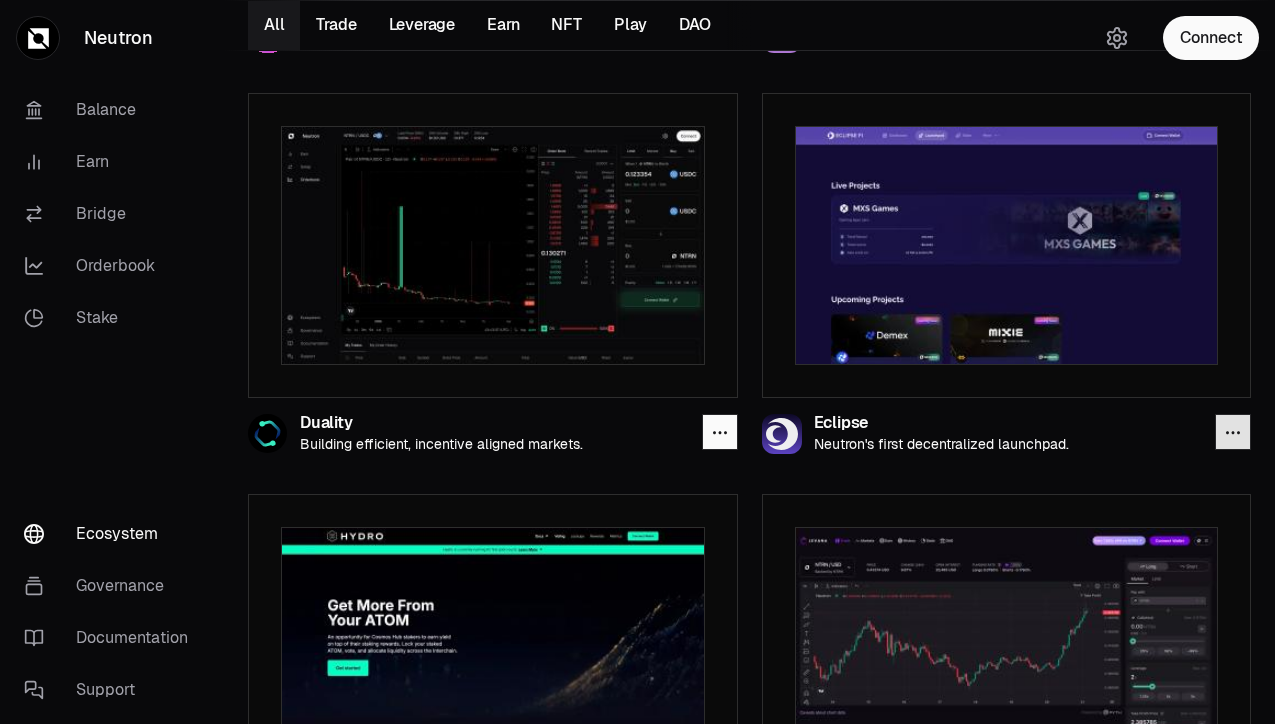 click 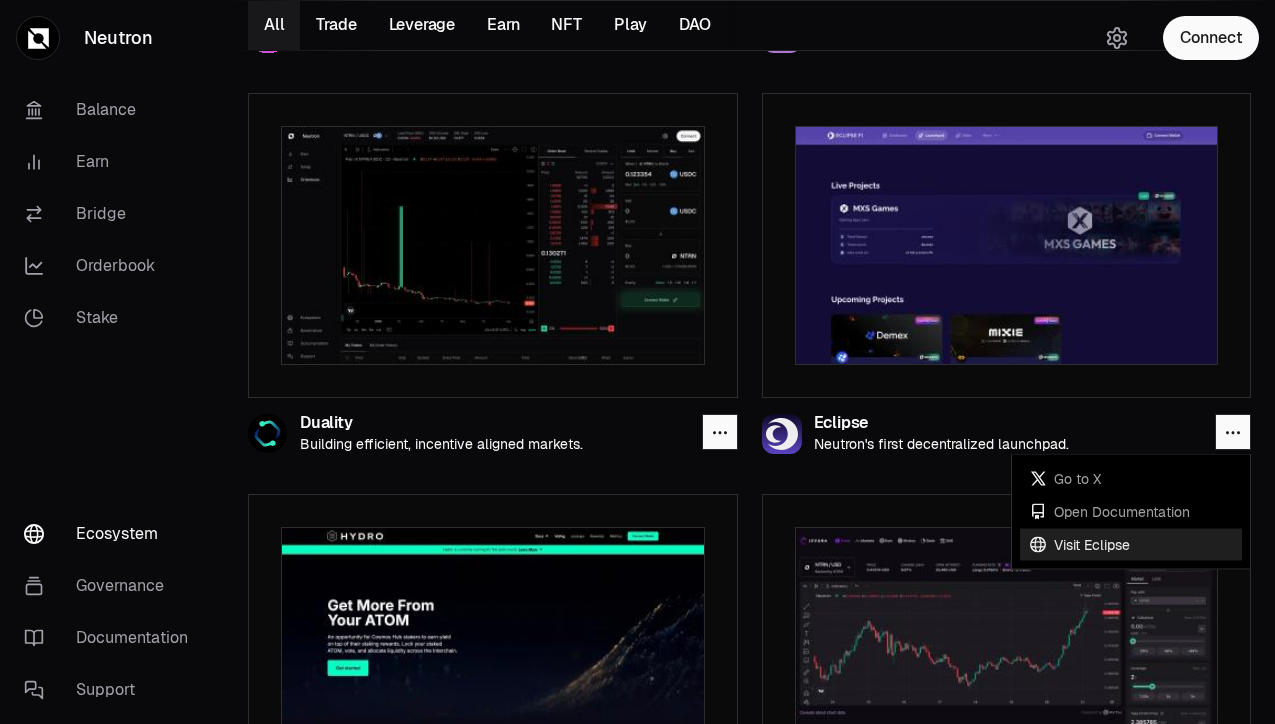 click on "Visit Eclipse" at bounding box center [1131, 544] 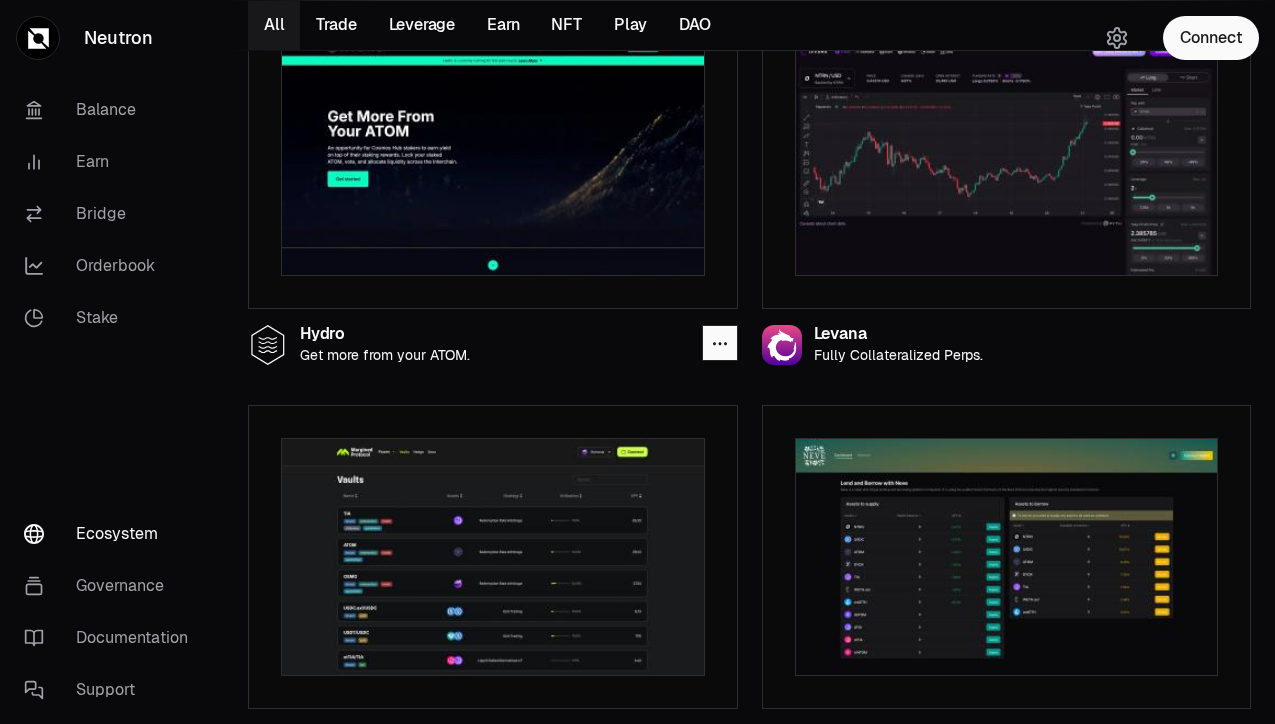 scroll, scrollTop: 2608, scrollLeft: 0, axis: vertical 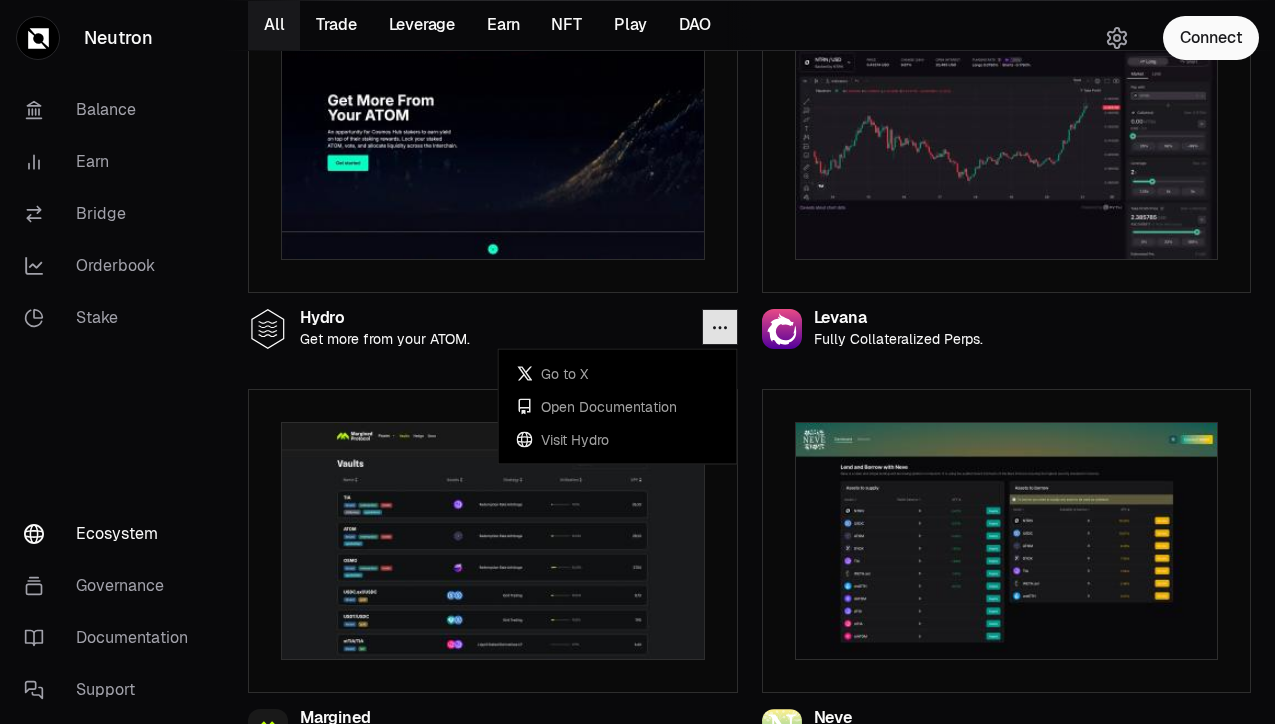 click 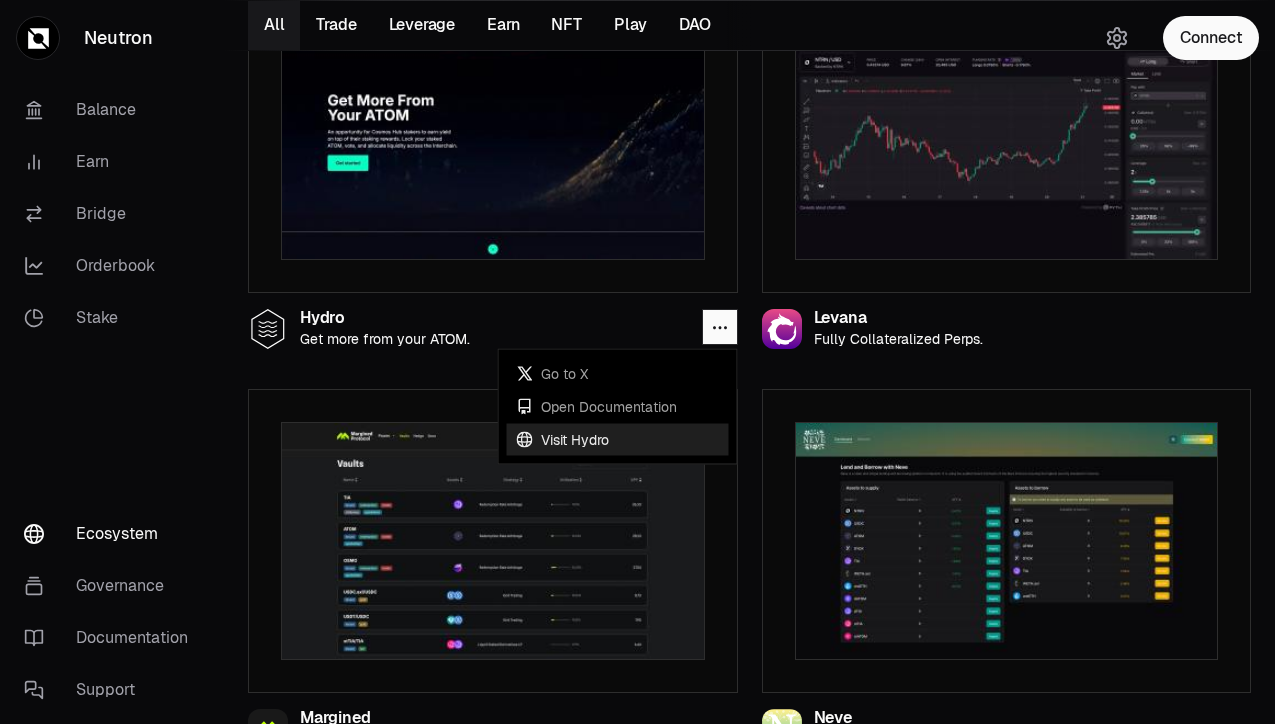 click on "Visit Hydro" at bounding box center (618, 439) 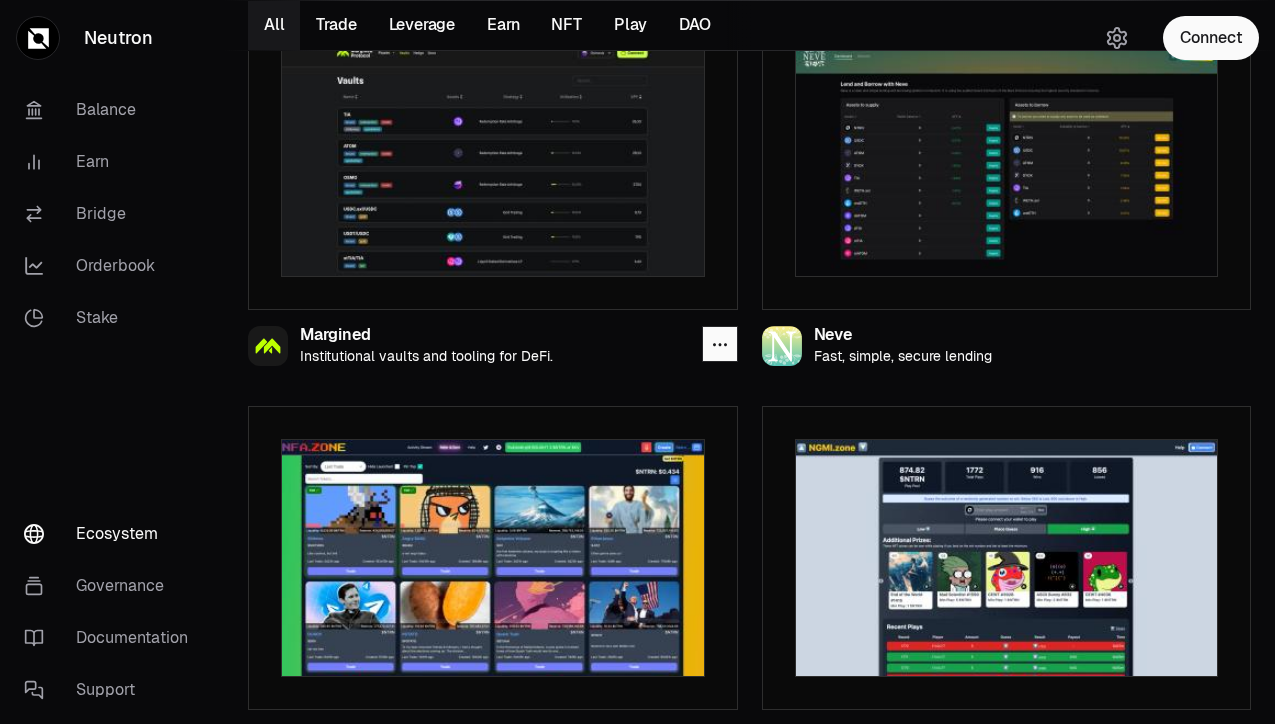 scroll, scrollTop: 3031, scrollLeft: 0, axis: vertical 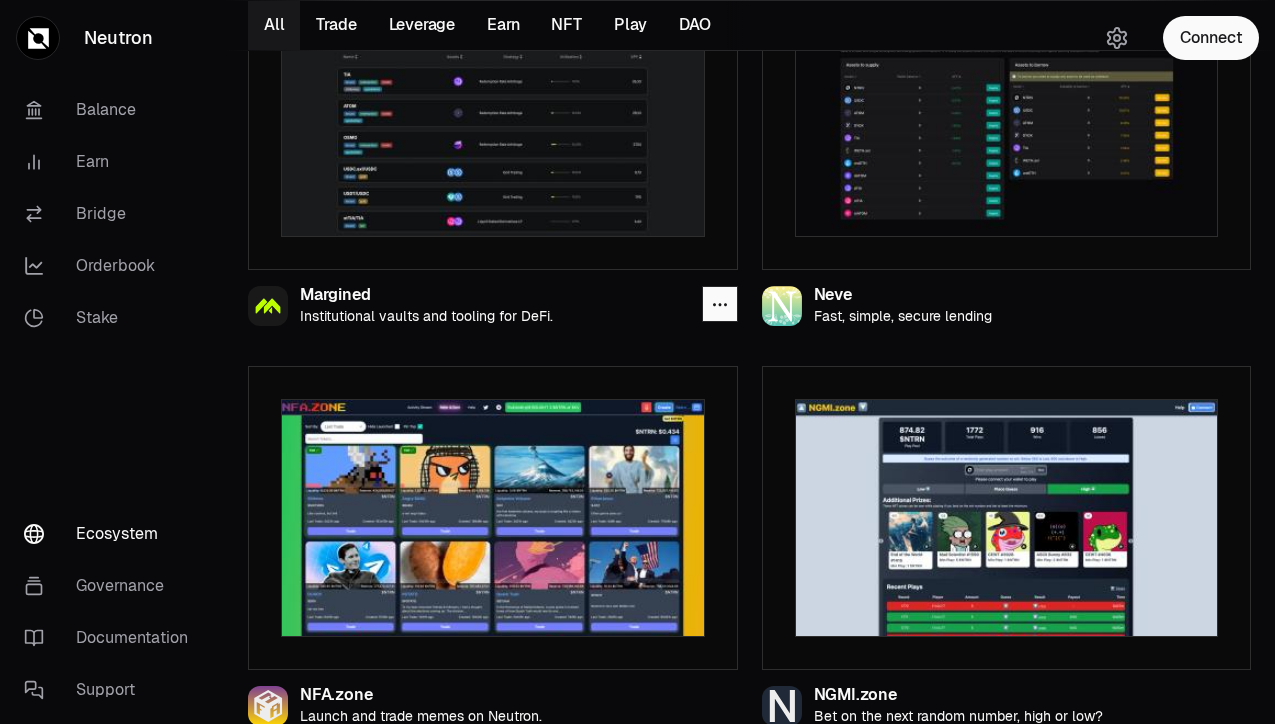 click on "Margined Institutional vaults and tooling for DeFi." at bounding box center [493, 298] 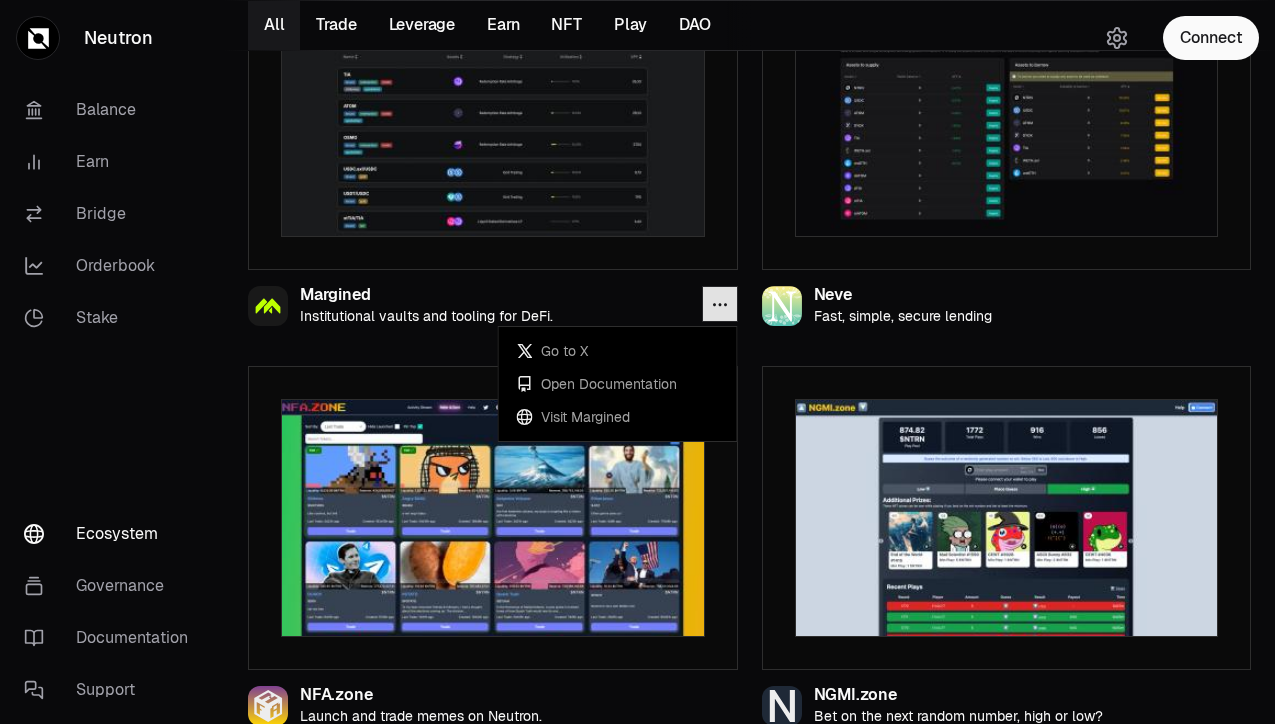 click 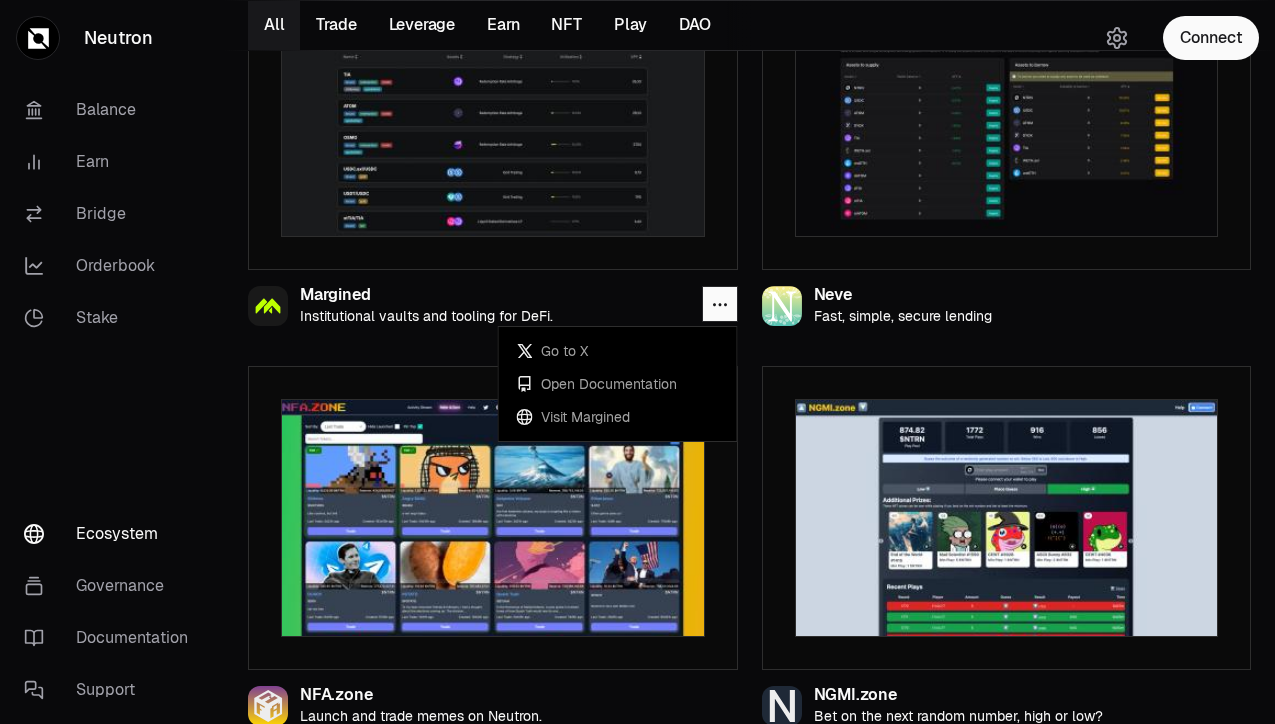 click on "Go to X Open Documentation Visit Margined" at bounding box center (618, 384) 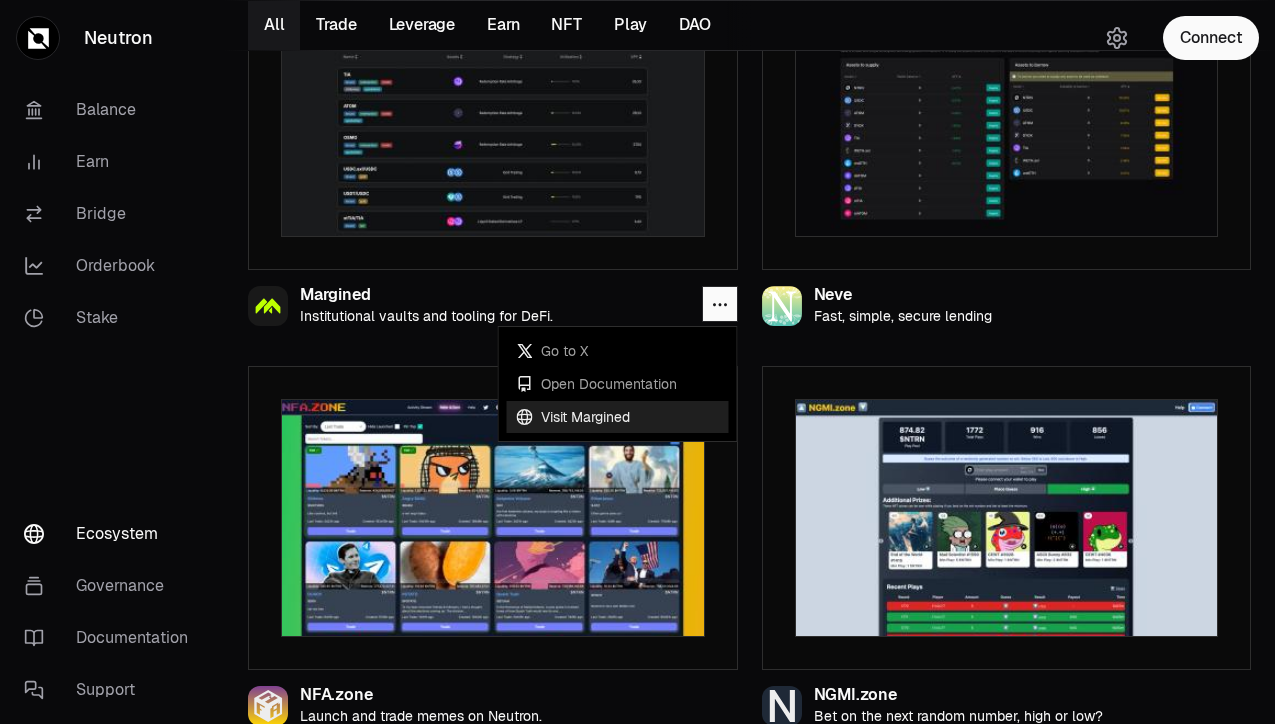click on "Visit Margined" at bounding box center (618, 417) 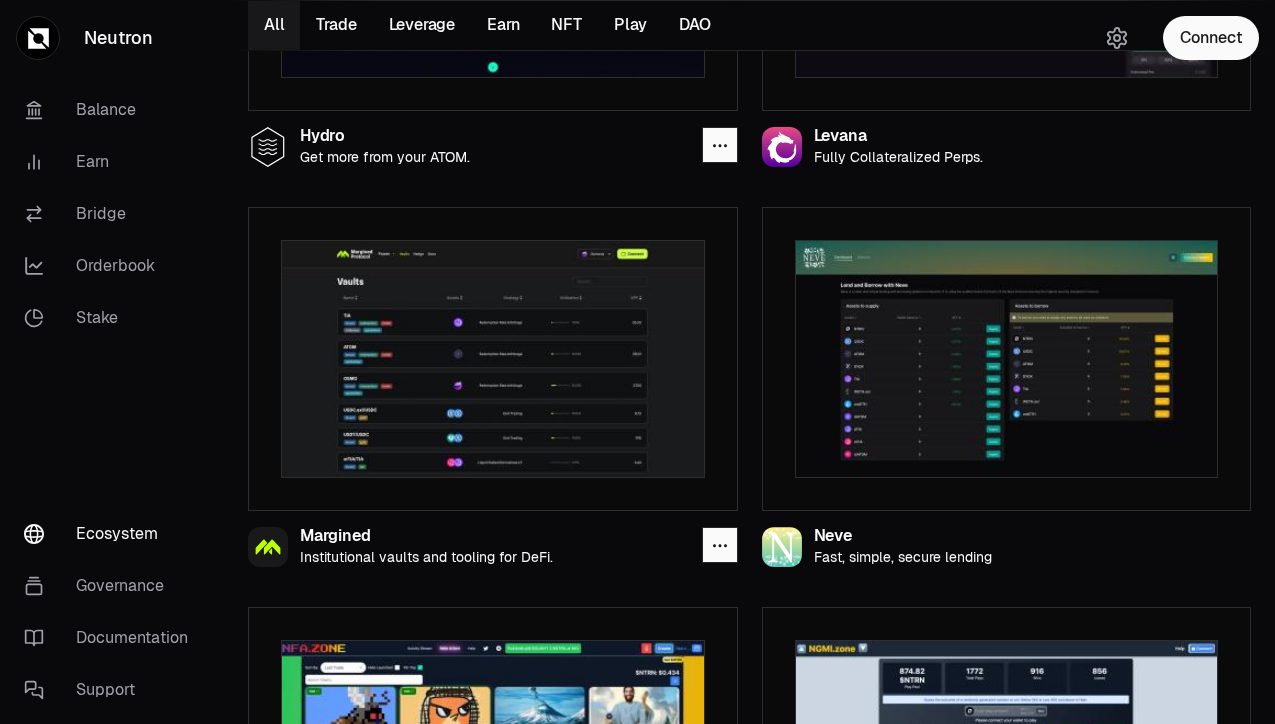 scroll, scrollTop: 2770, scrollLeft: 0, axis: vertical 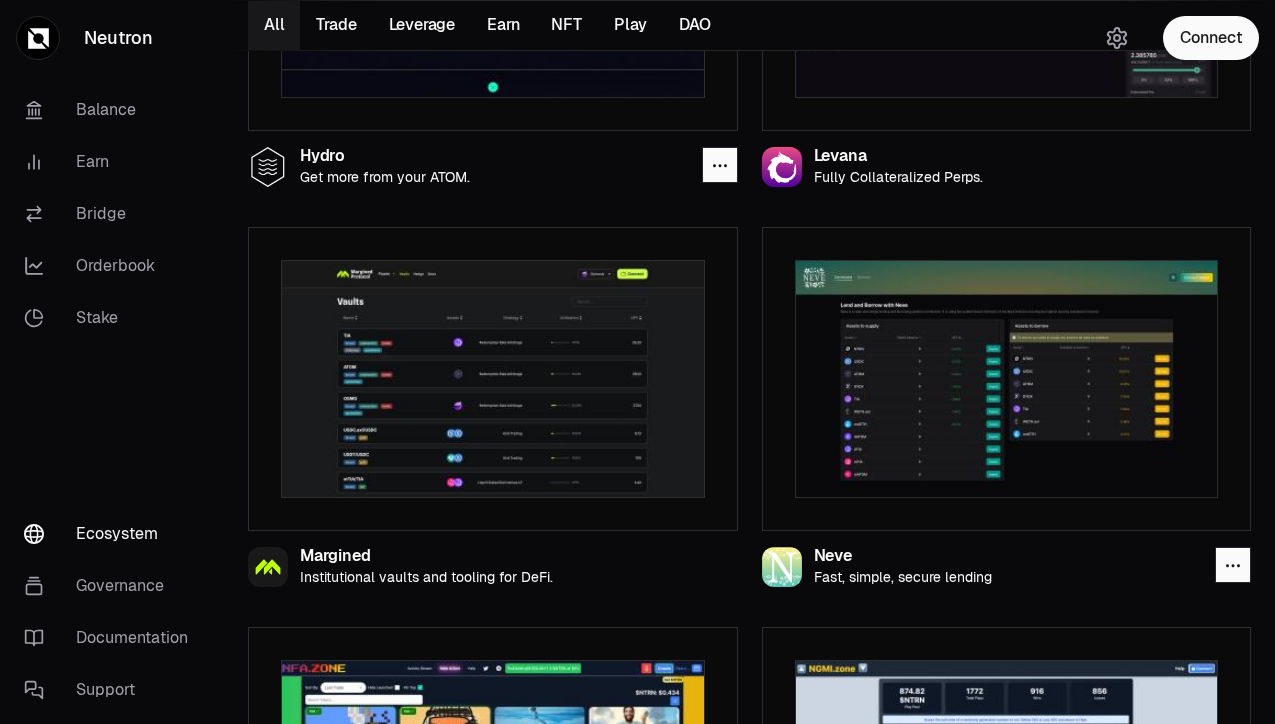 click at bounding box center [1007, 379] 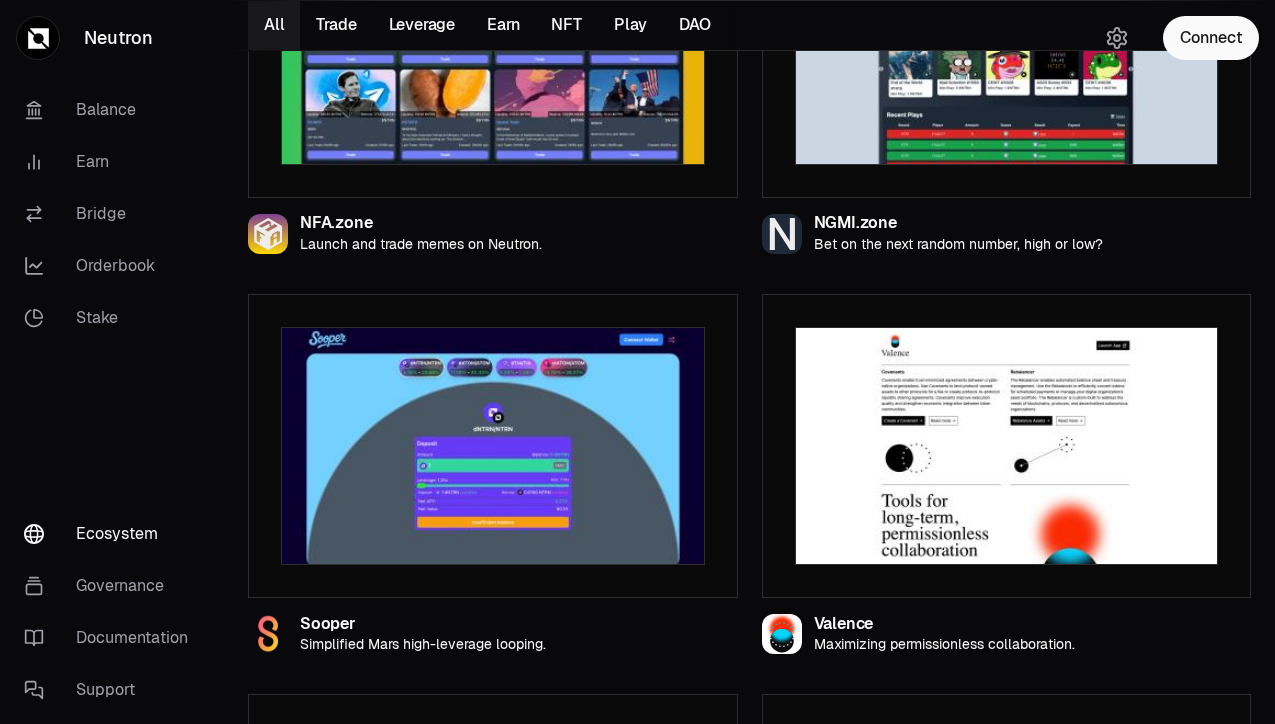 scroll, scrollTop: 3504, scrollLeft: 0, axis: vertical 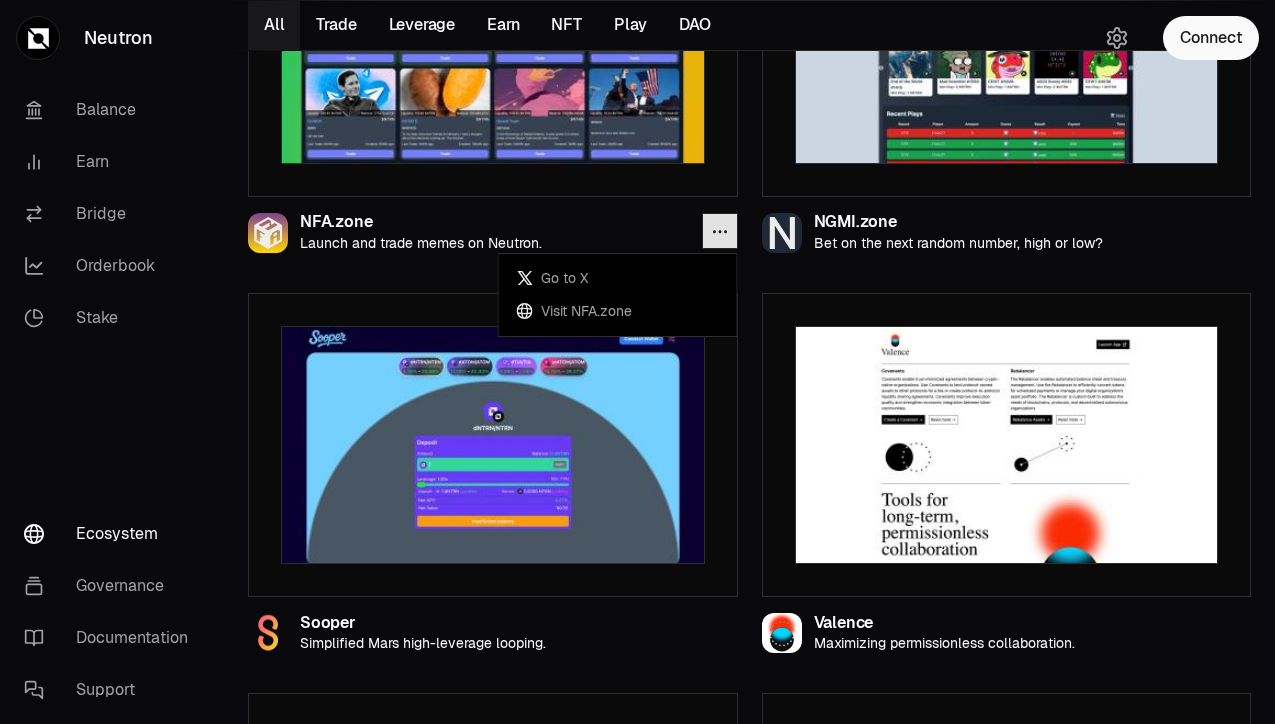 click at bounding box center [720, 231] 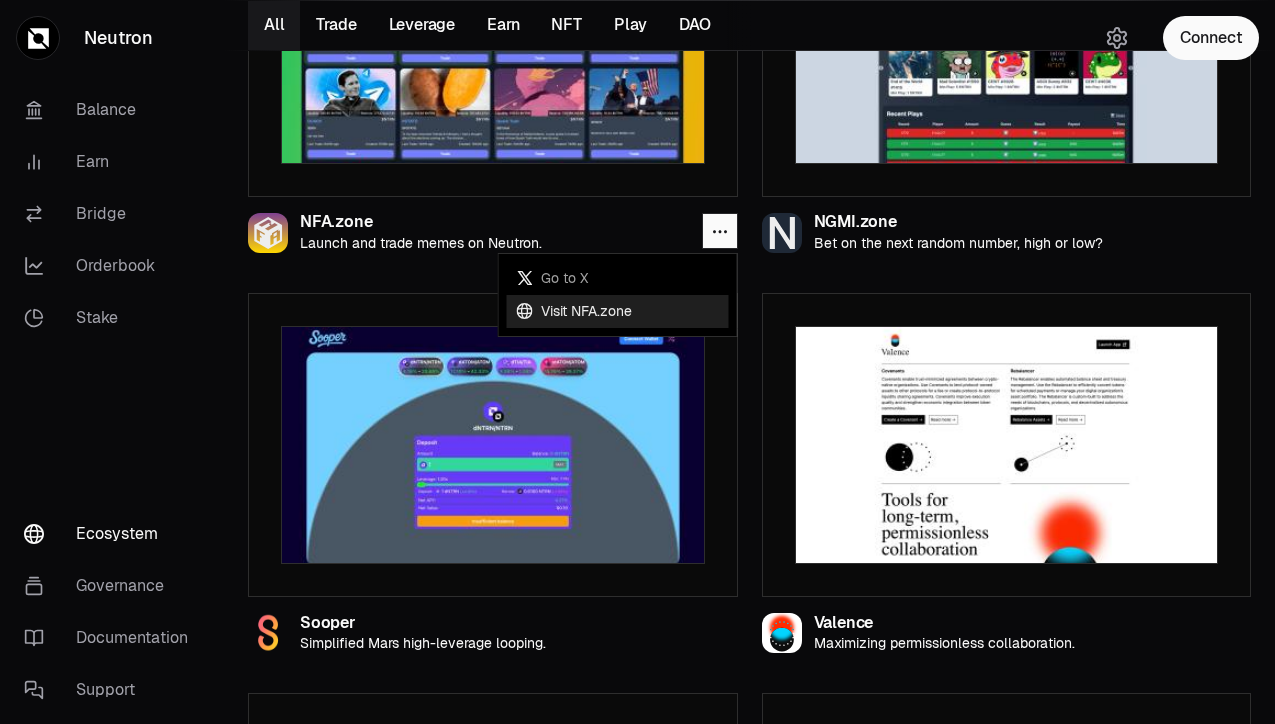 click on "Visit NFA.zone" at bounding box center [618, 311] 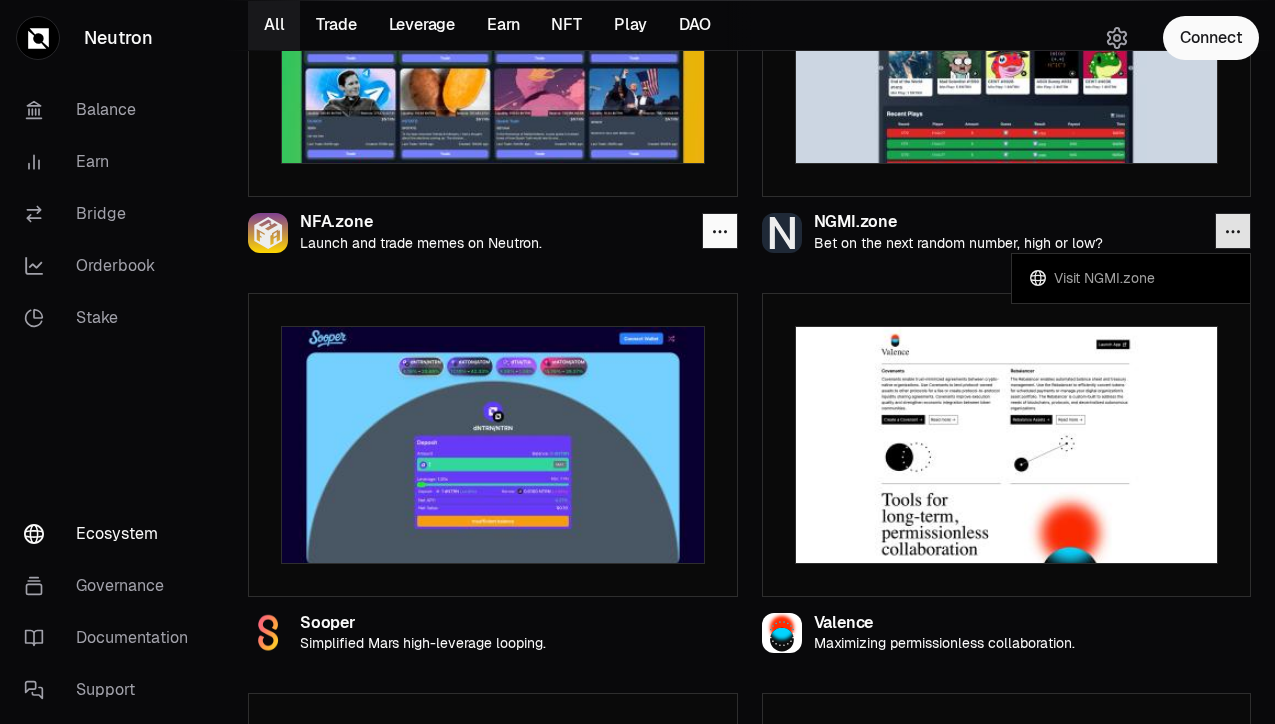 click 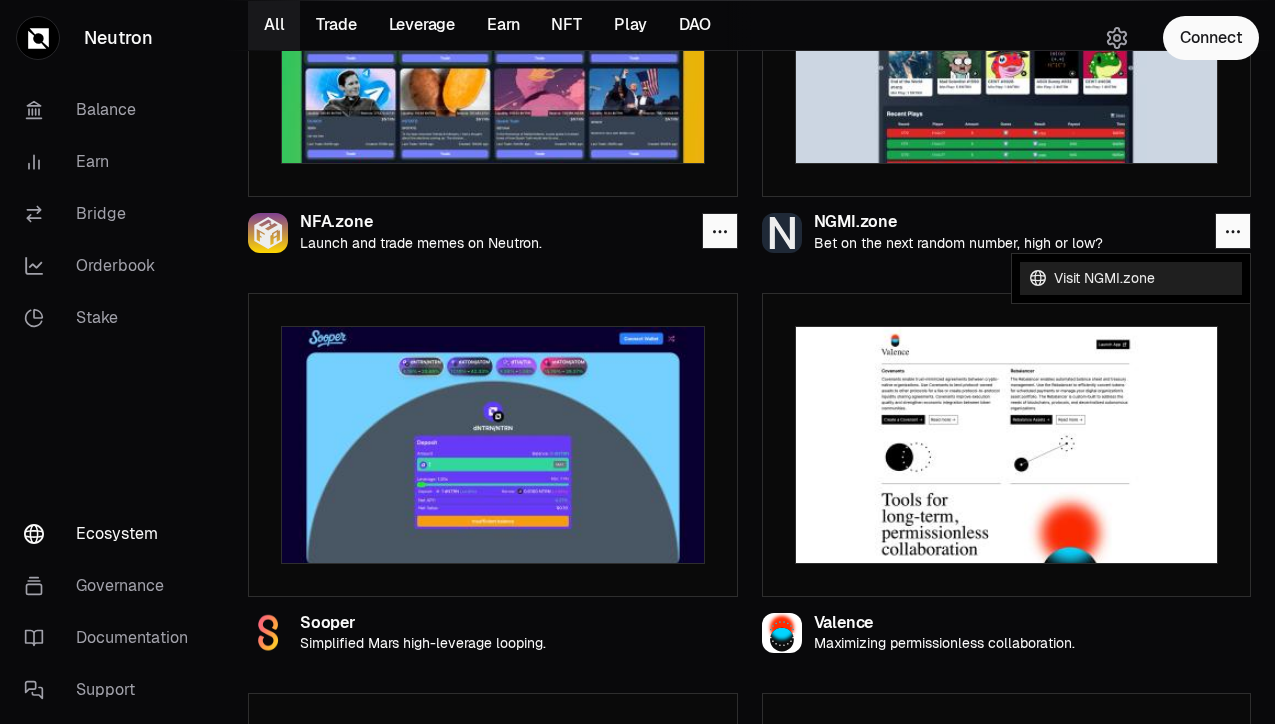 click on "Visit NGMI.zone" at bounding box center [1131, 278] 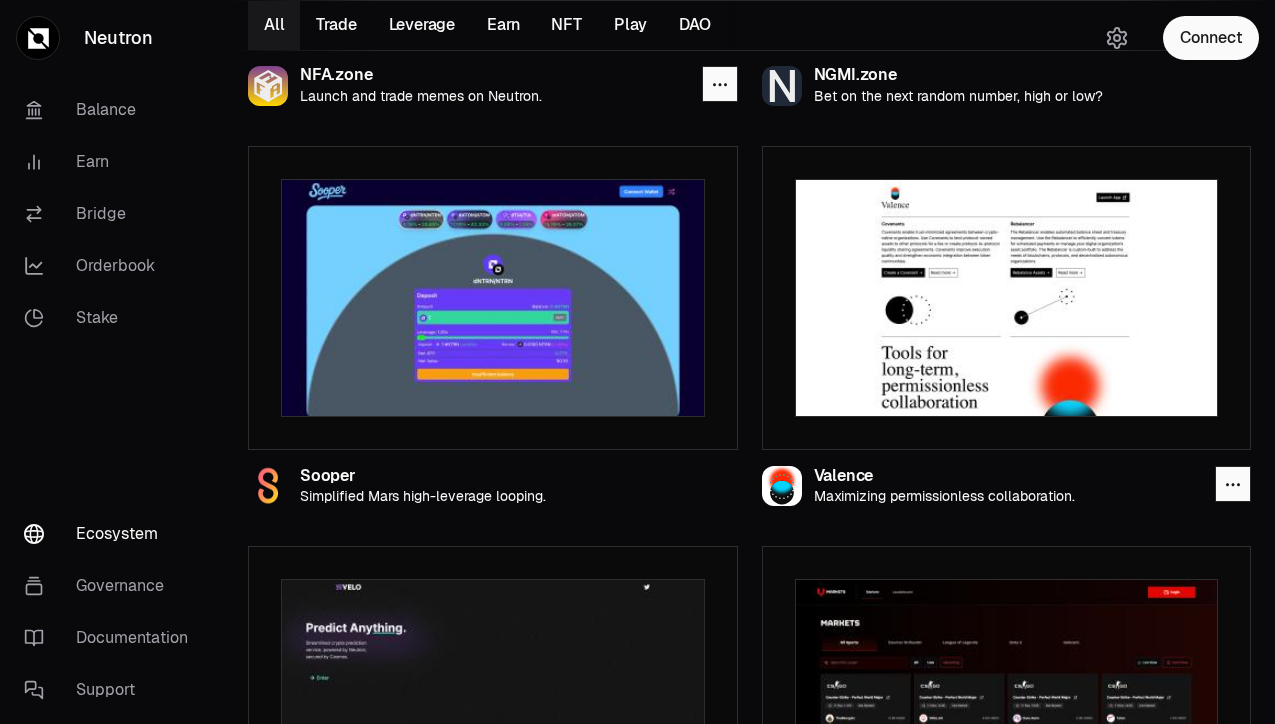 scroll, scrollTop: 3667, scrollLeft: 0, axis: vertical 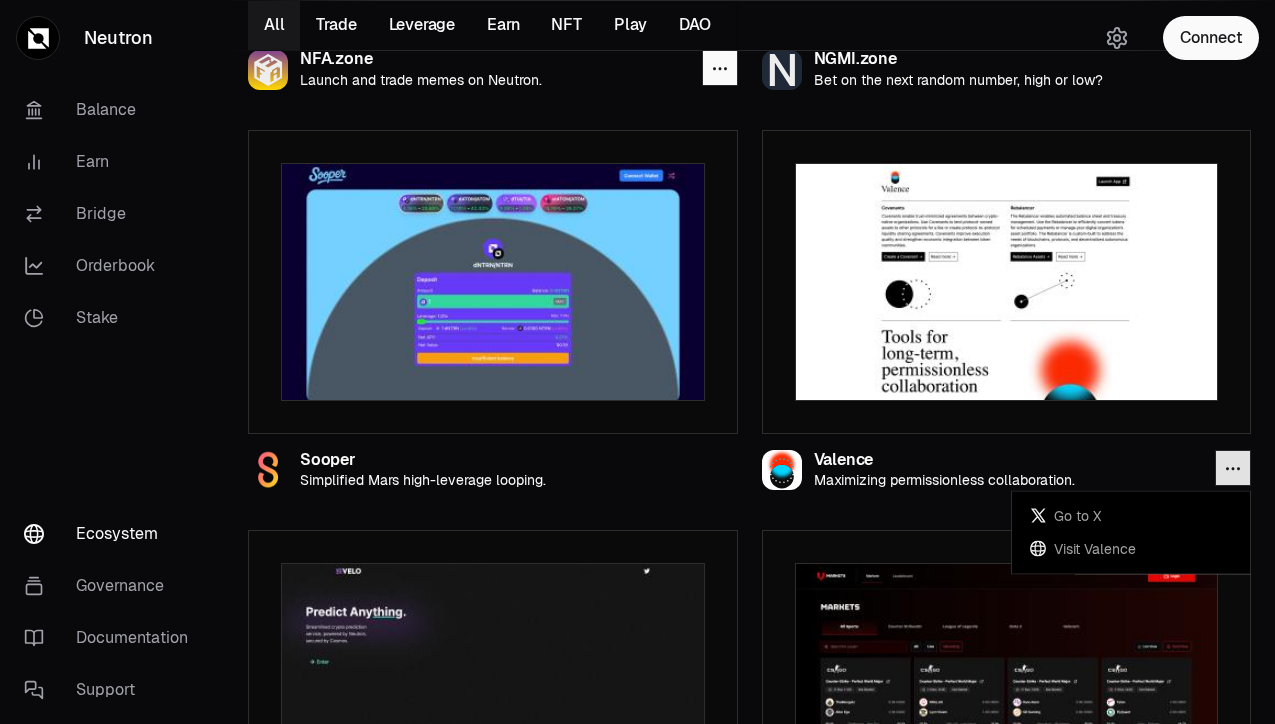 click 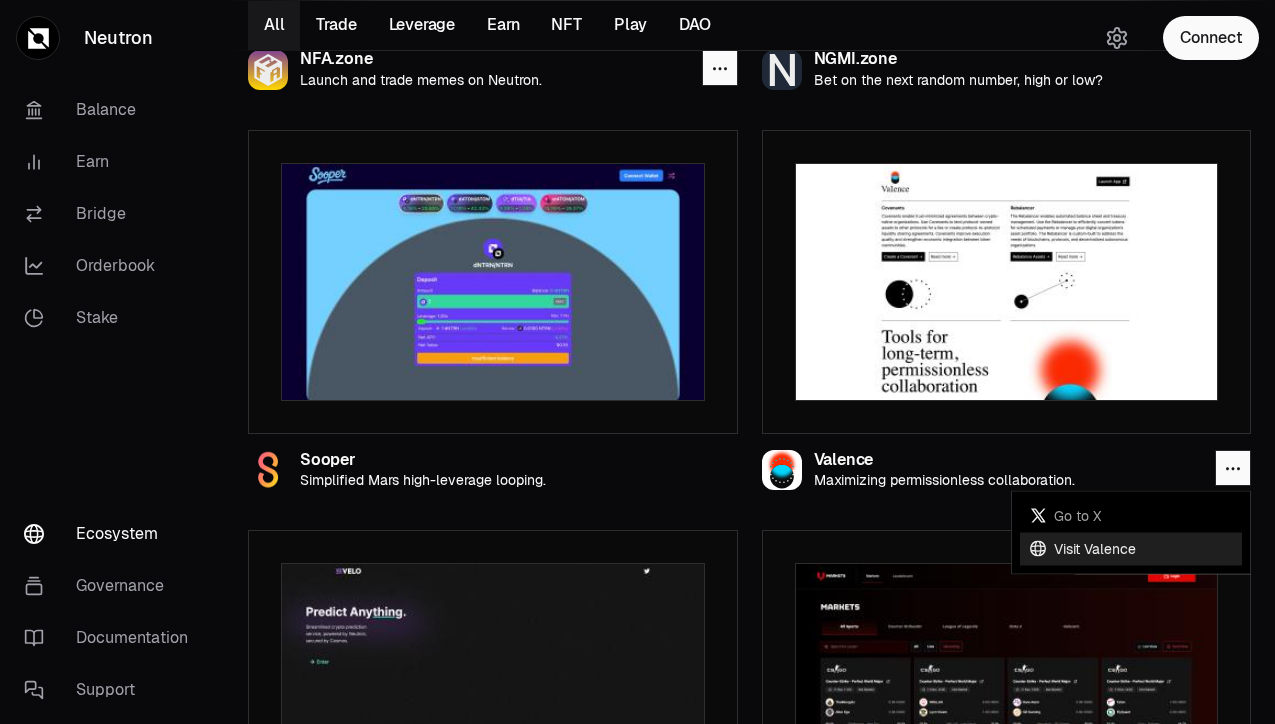 click on "Visit Valence" at bounding box center [1131, 548] 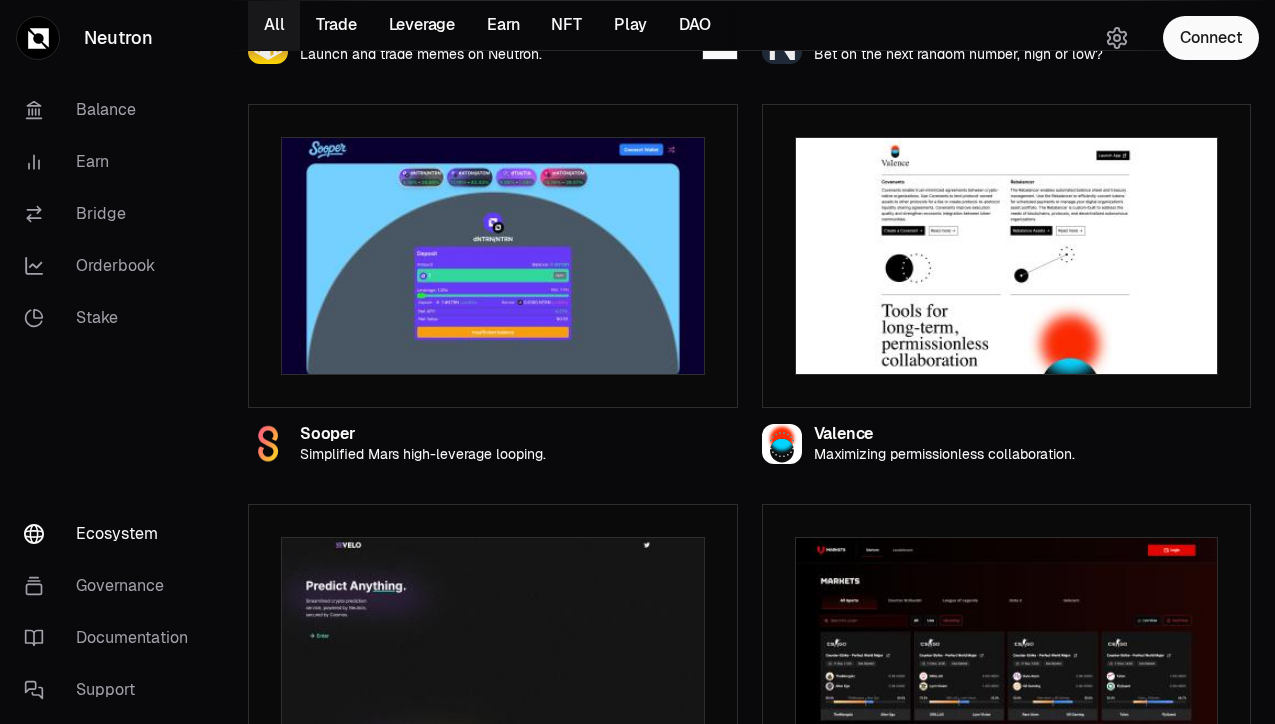 scroll, scrollTop: 3849, scrollLeft: 0, axis: vertical 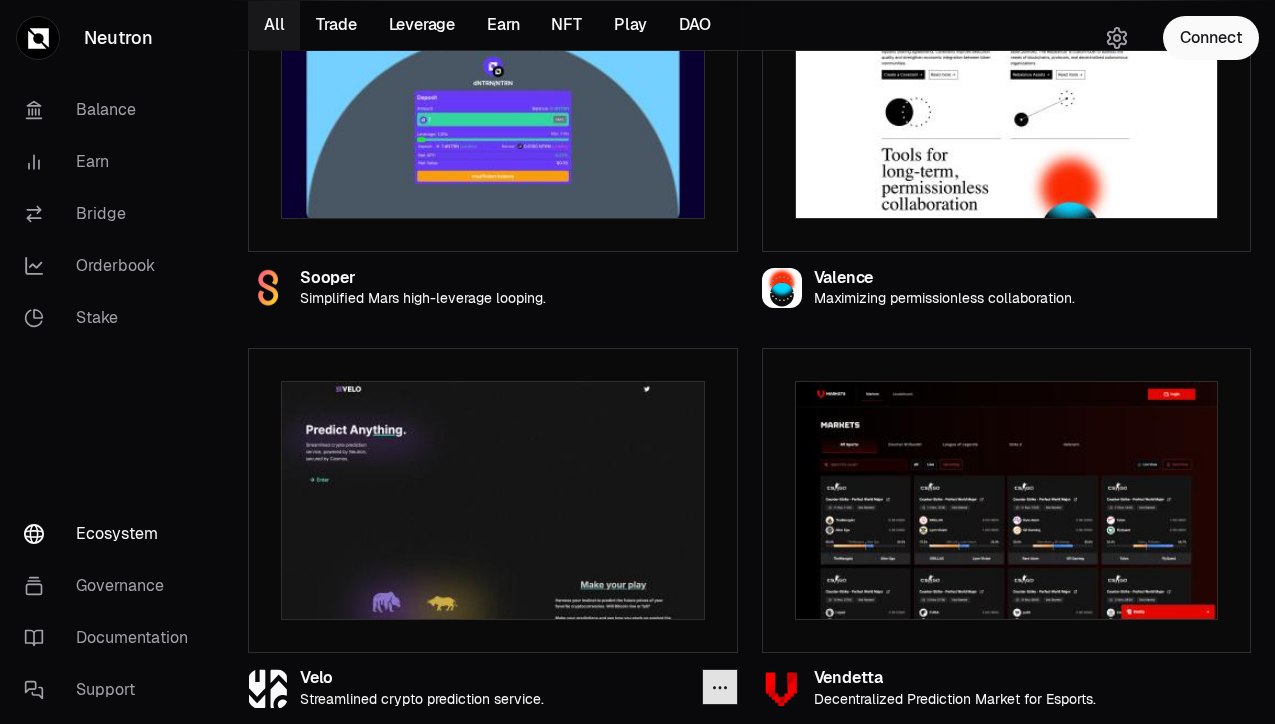click 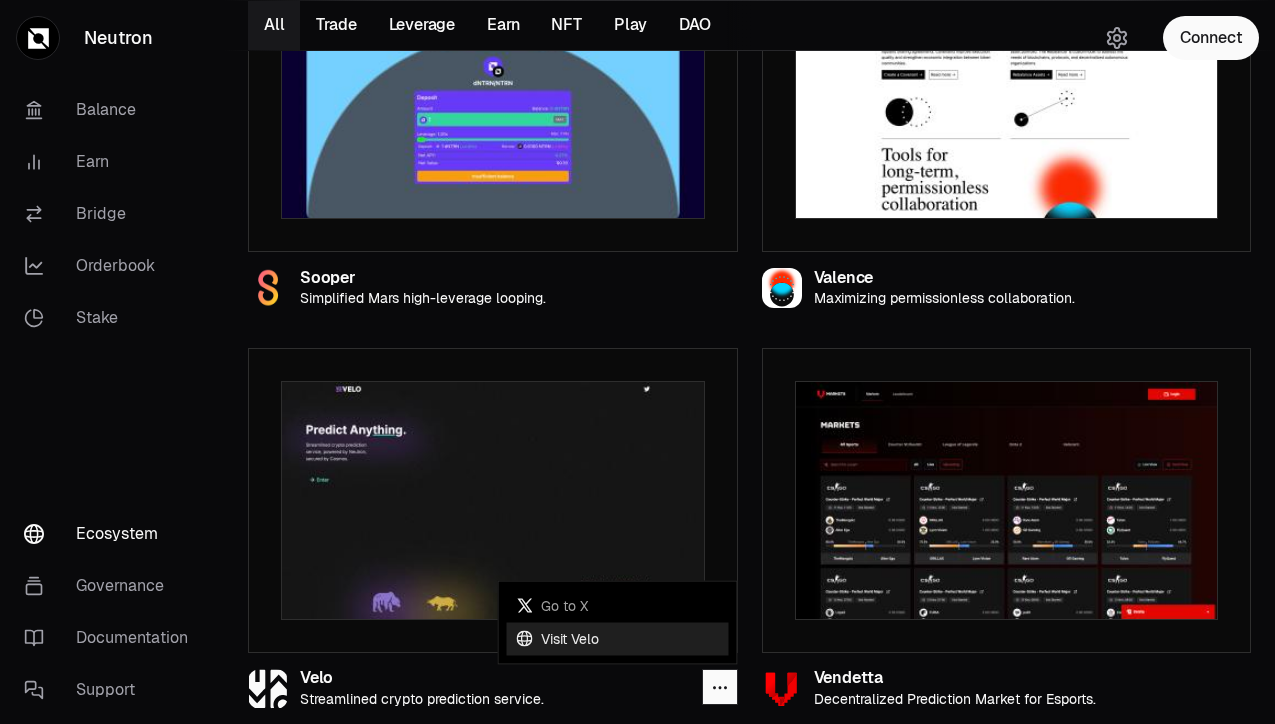 click on "Visit Velo" at bounding box center (618, 638) 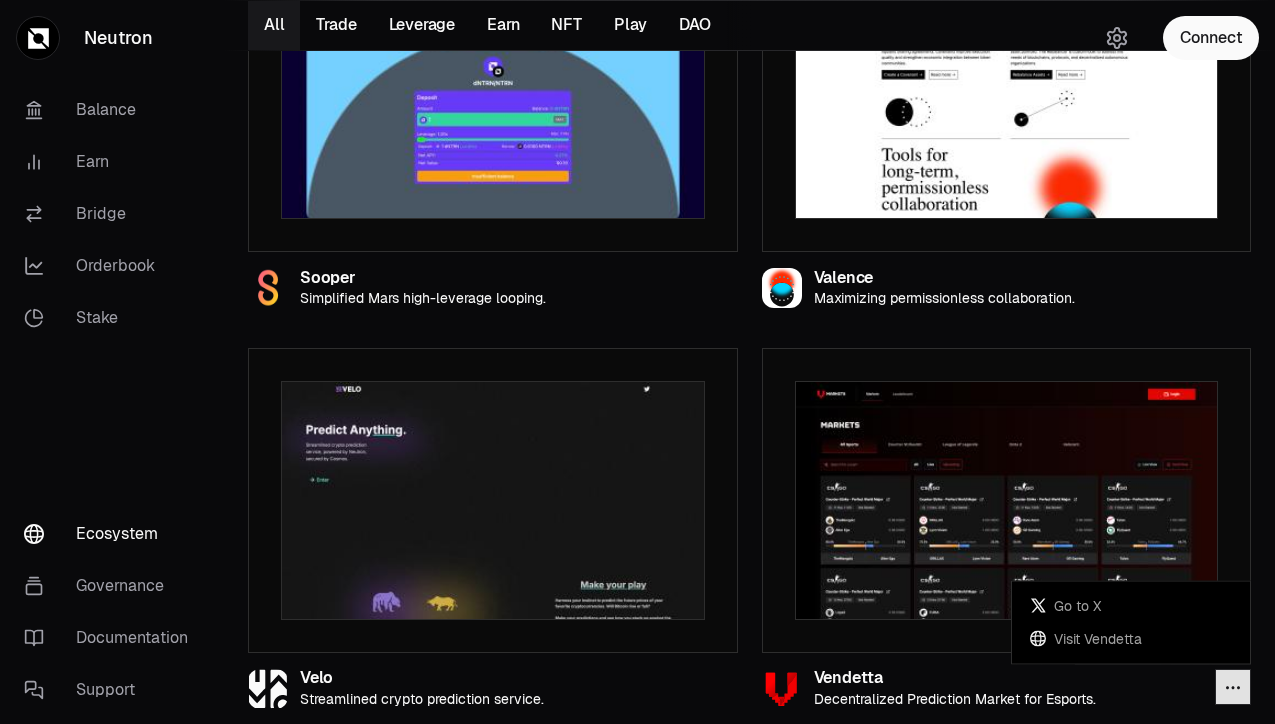 click 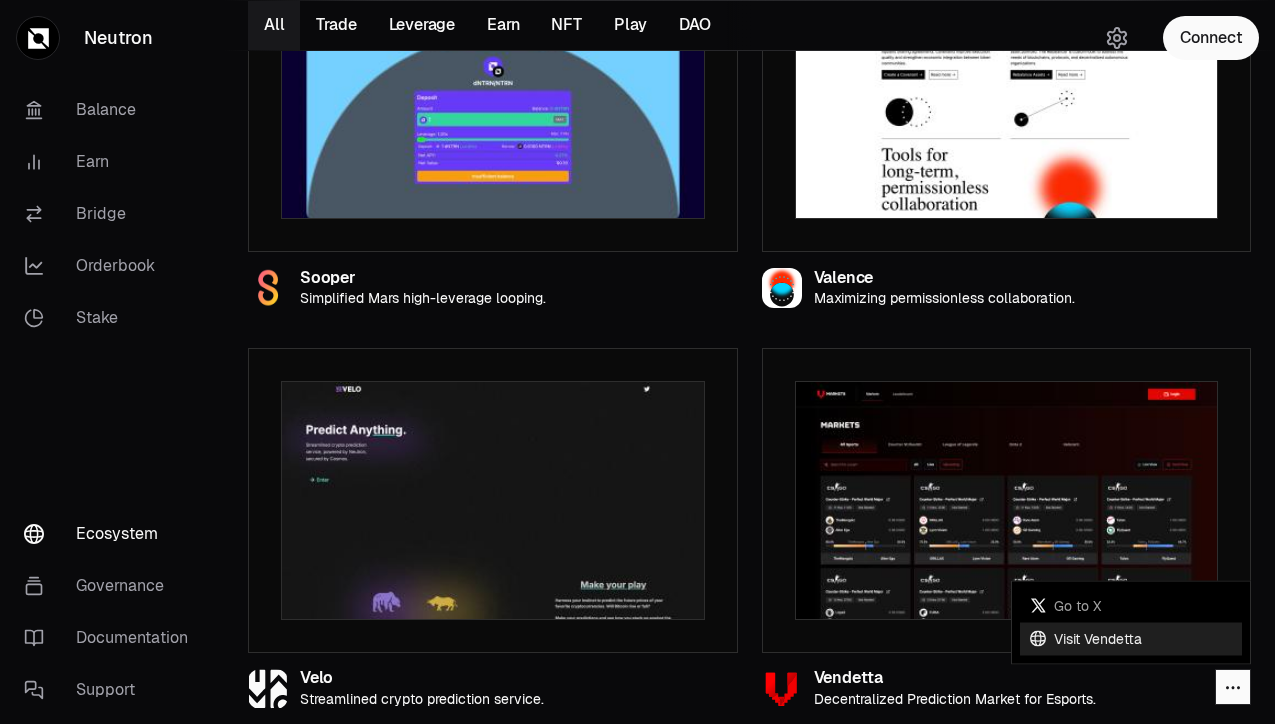 click on "Visit Vendetta" at bounding box center (1131, 638) 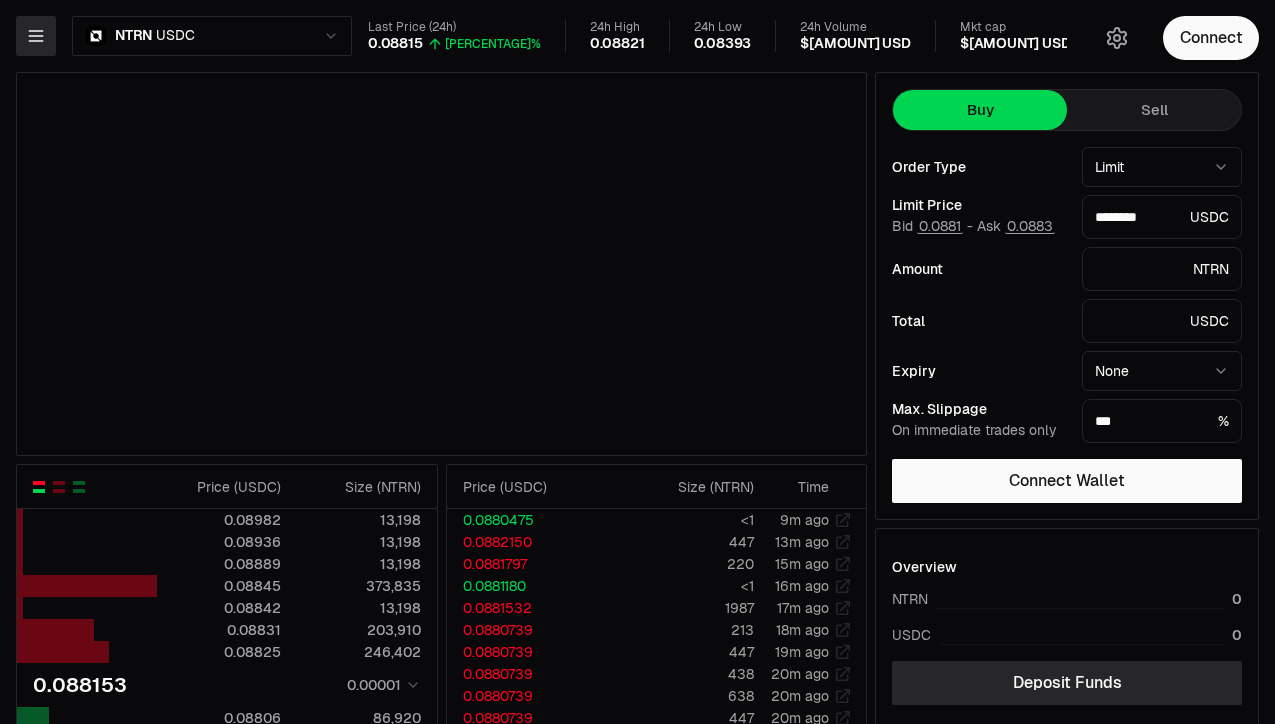scroll, scrollTop: 0, scrollLeft: 0, axis: both 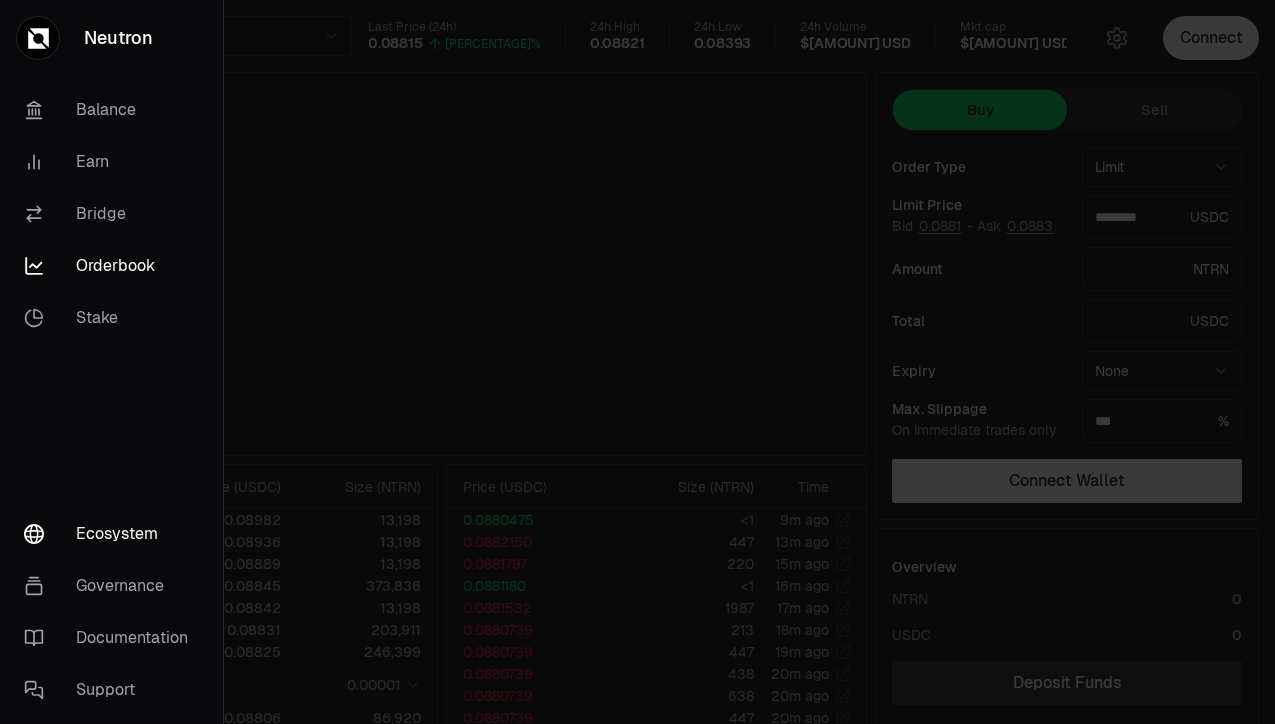 type on "********" 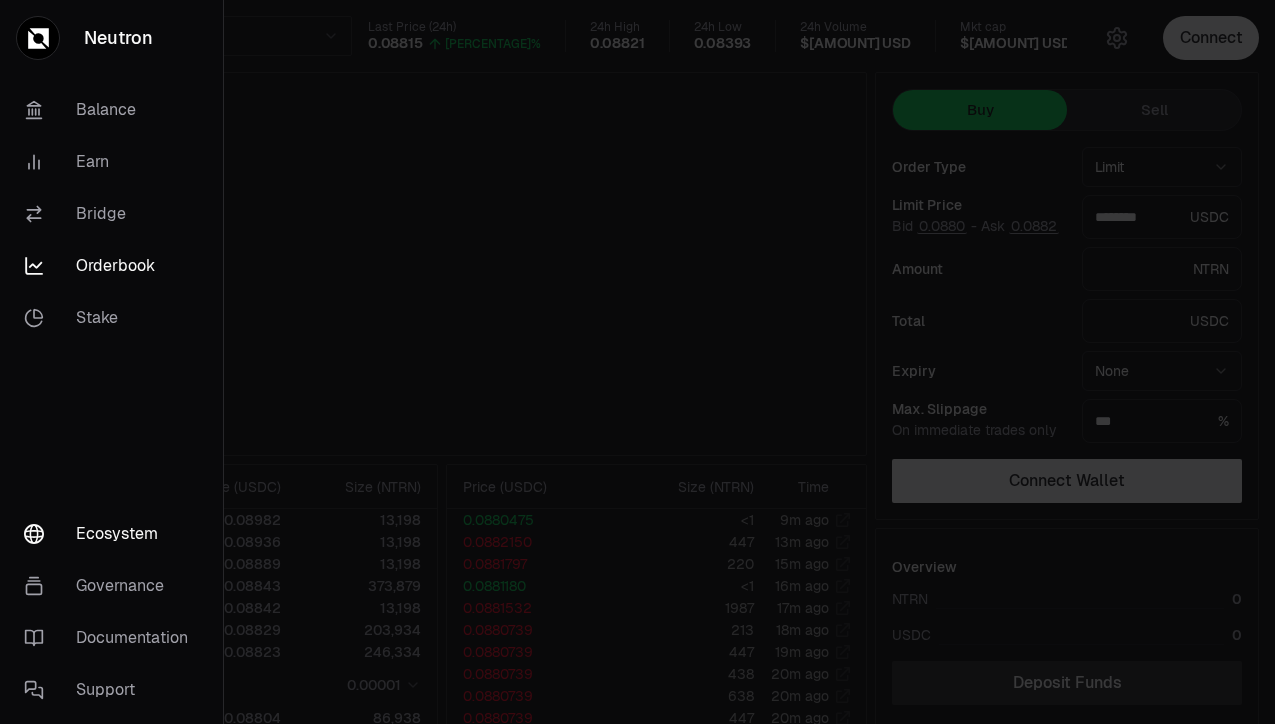 click on "Ecosystem" at bounding box center [111, 534] 